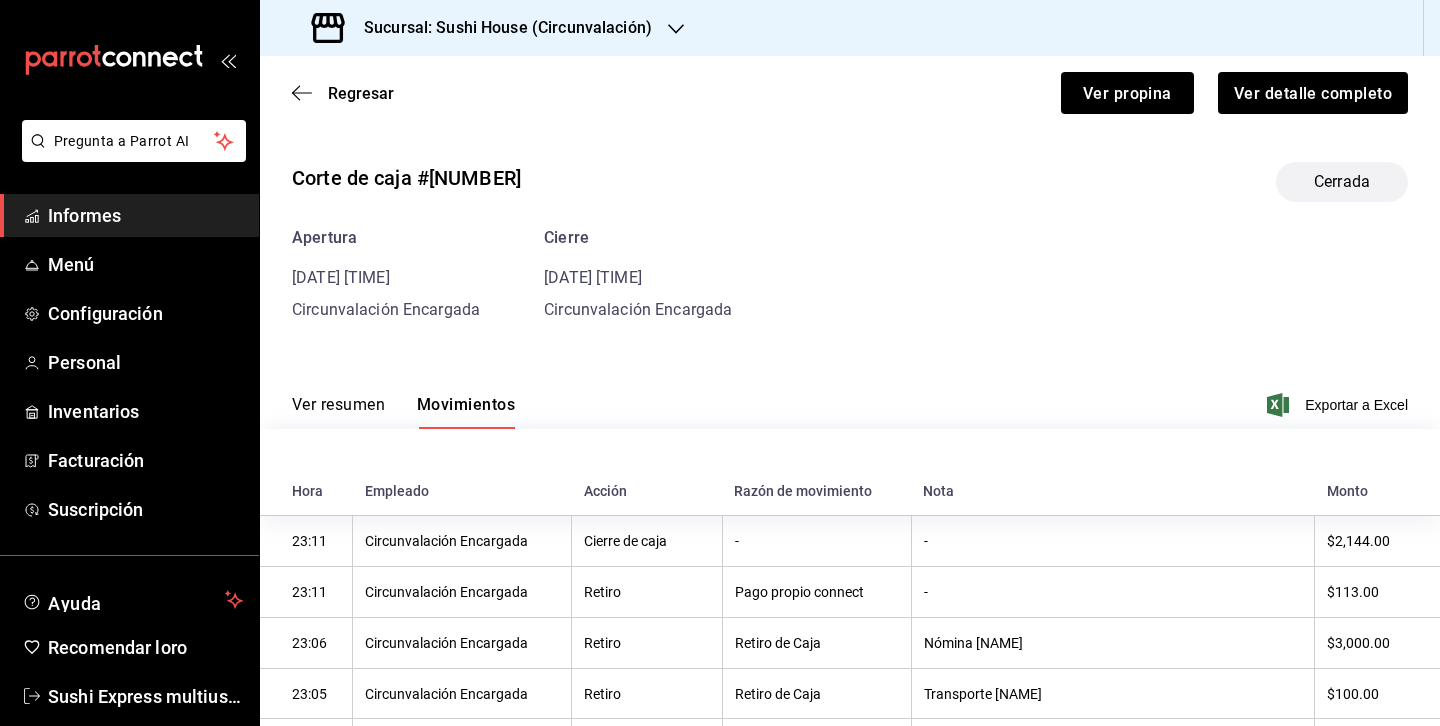 scroll, scrollTop: 0, scrollLeft: 0, axis: both 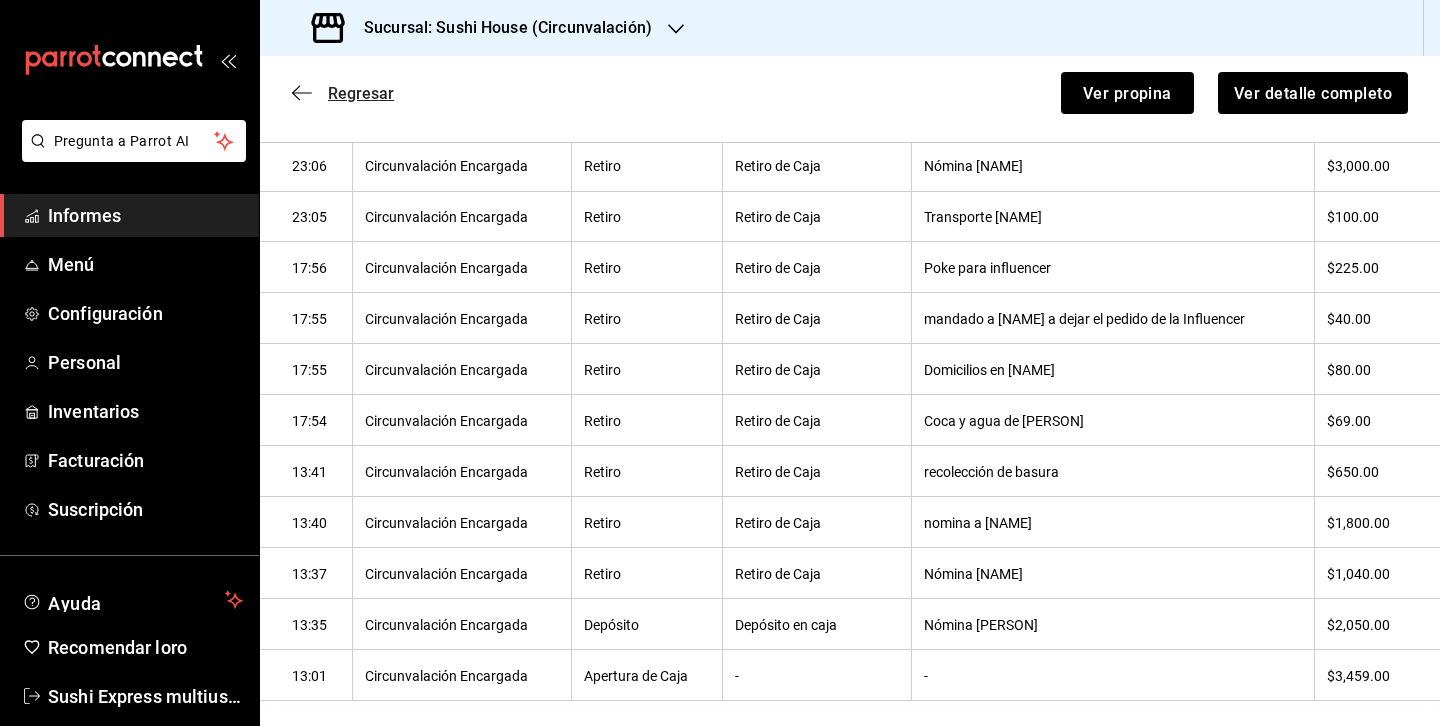 click 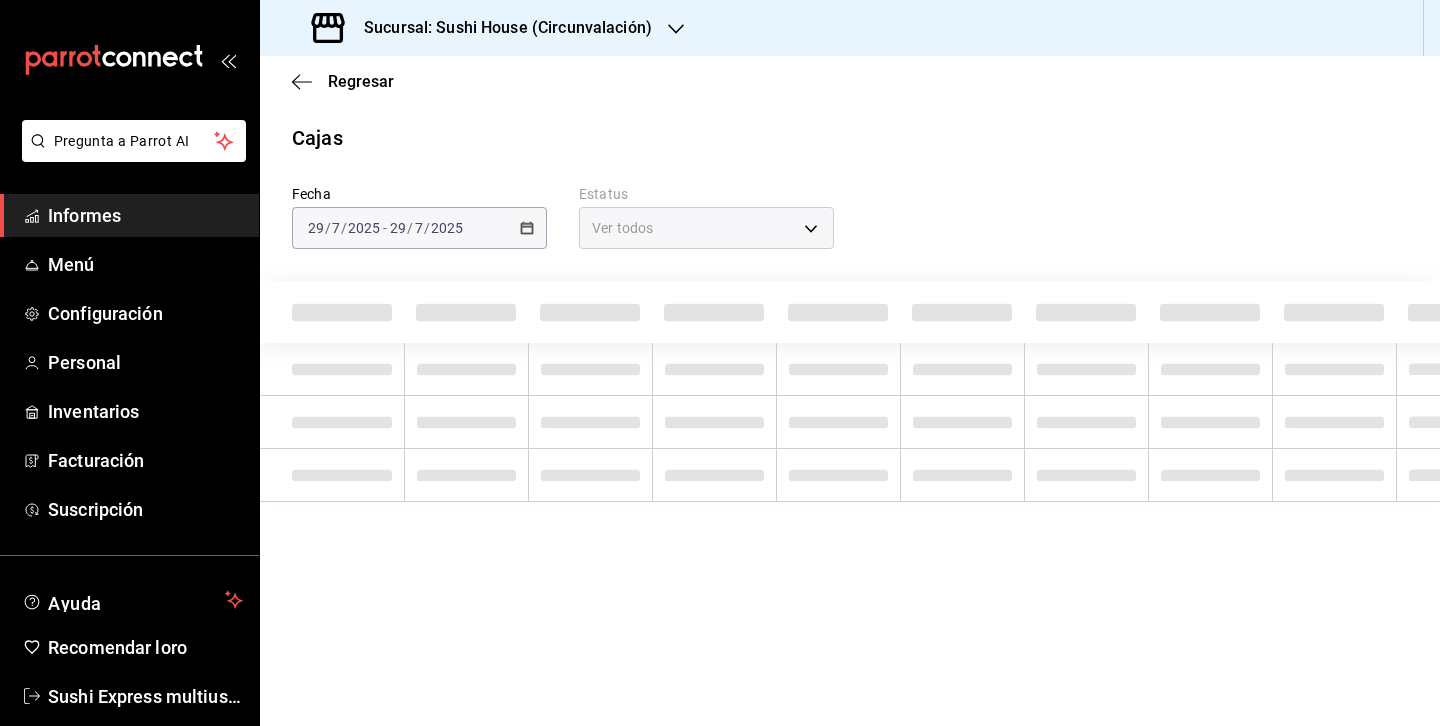 scroll, scrollTop: 0, scrollLeft: 0, axis: both 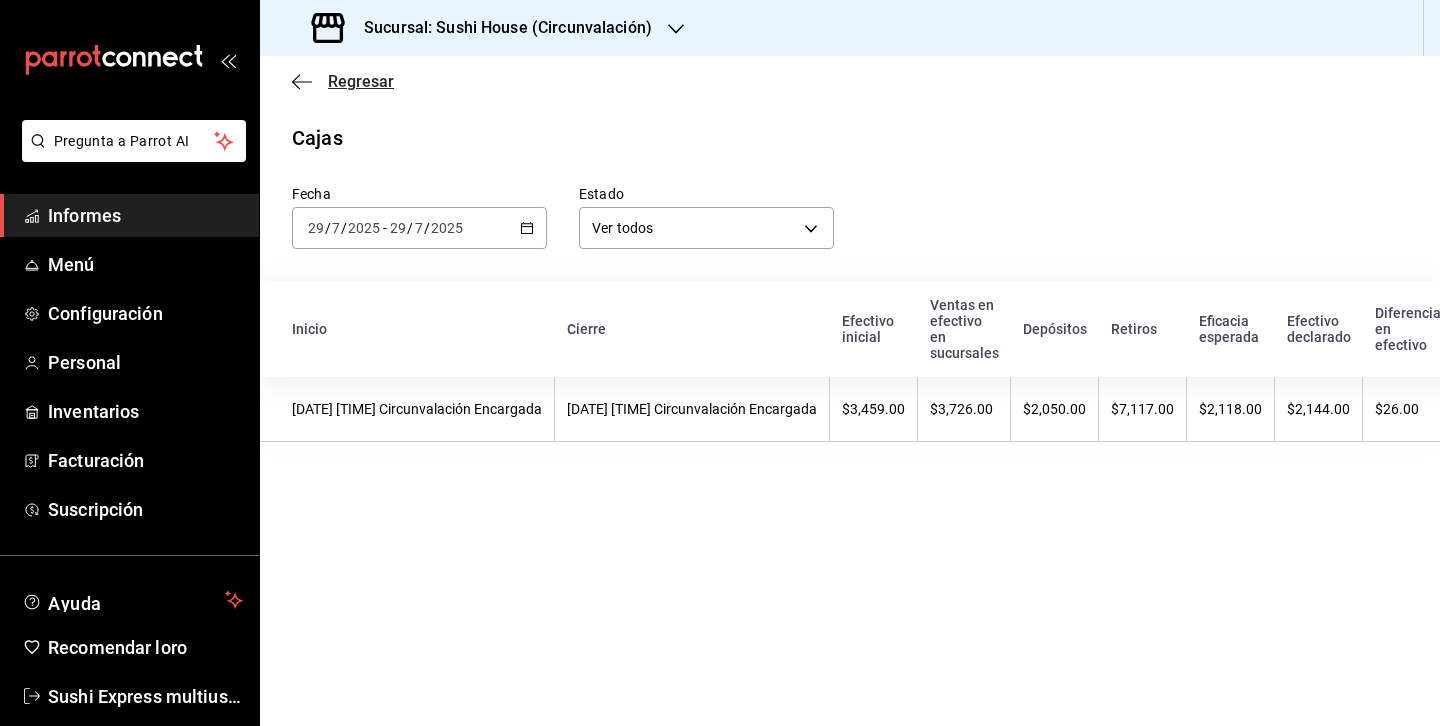 click 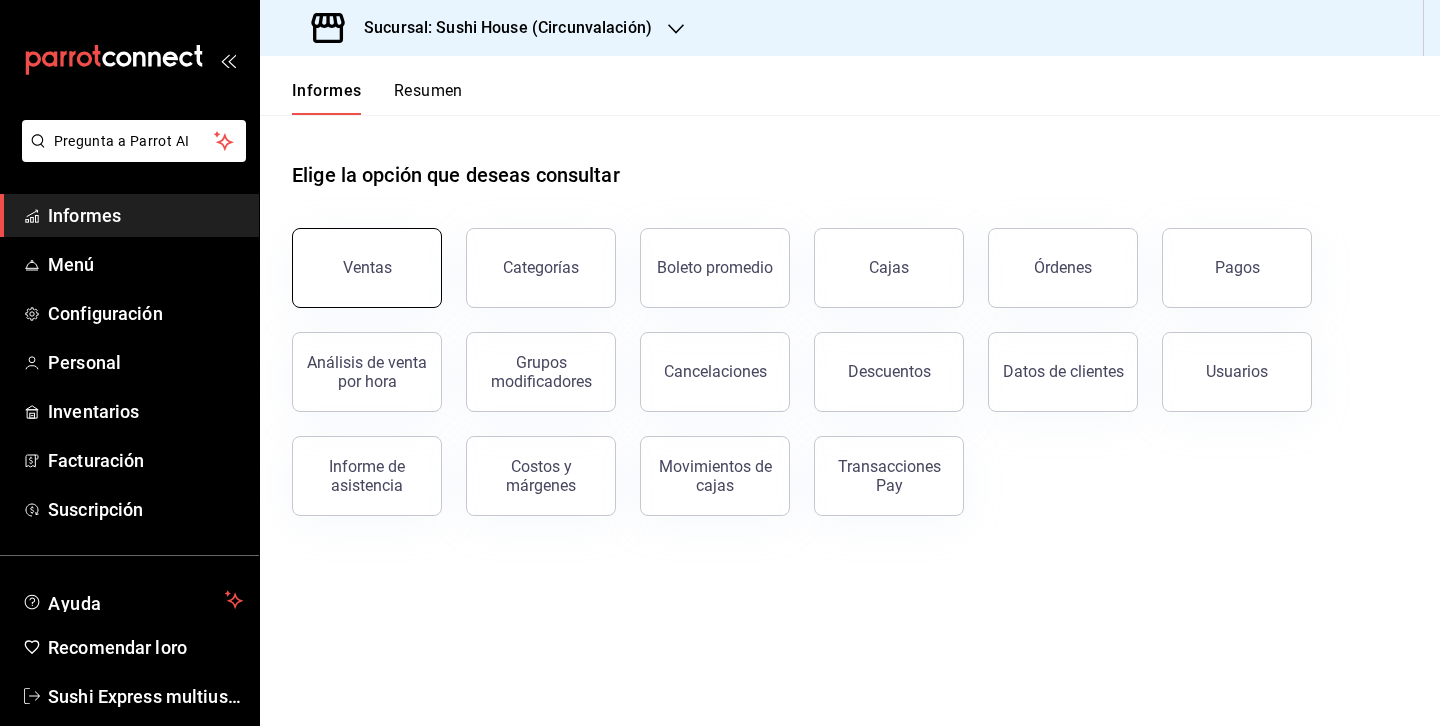 click on "Ventas" at bounding box center [367, 267] 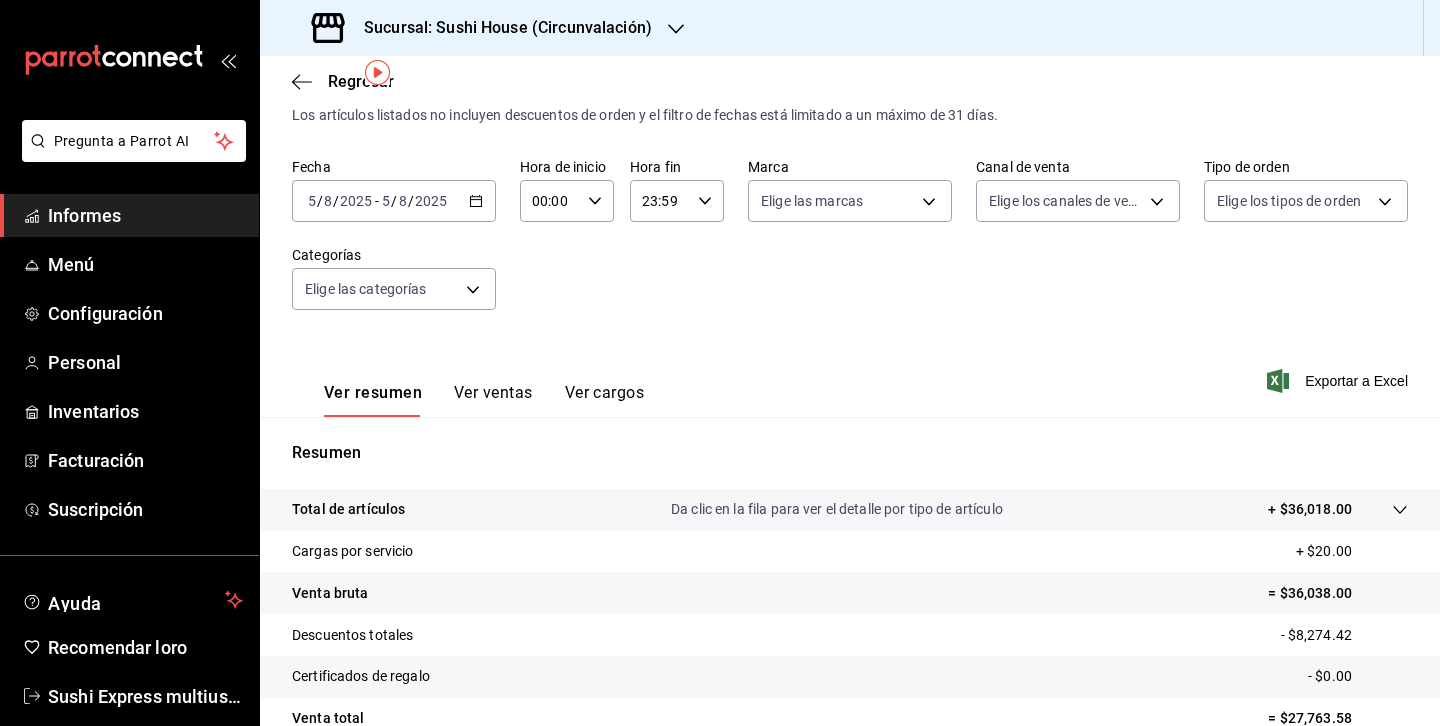 scroll, scrollTop: 0, scrollLeft: 0, axis: both 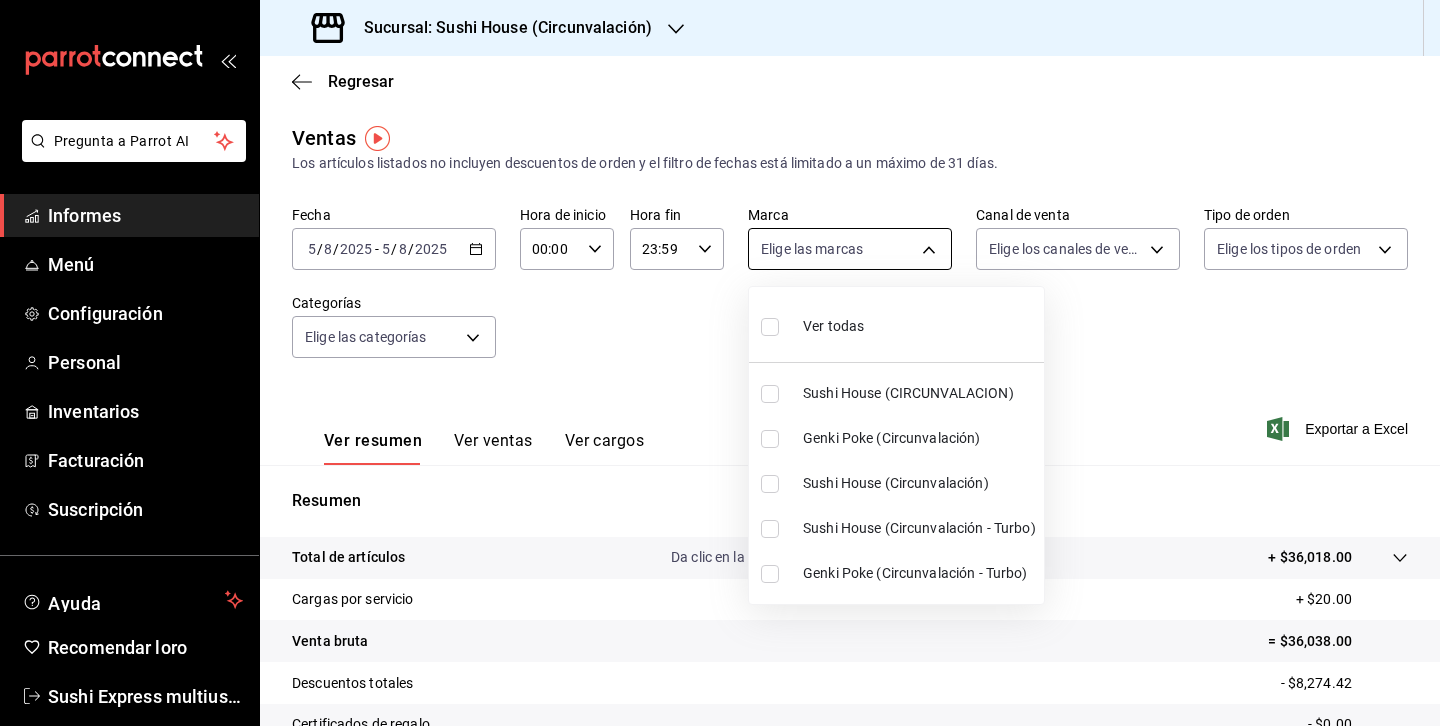 click on "Pregunta a Parrot AI Informes   Menú   Configuración   Personal   Inventarios   Facturación   Suscripción   Ayuda Recomendar loro   Sushi Express multiusuario   Sugerir nueva función   Sucursal: Sushi House (Circunvalación) Regresar Ventas Los artículos listados no incluyen descuentos de orden y el filtro de fechas está limitado a un máximo de 31 días. Fecha [DATE] [DATE] - [DATE] [DATE] Hora de inicio 00:00 Hora de inicio Hora fin 23:59 Hora fin Marca Elige las marcas Canal de venta Elige los canales de venta Tipo de orden Elige los tipos de orden Categorías Elige las categorías Ver resumen Ver ventas Ver cargos Exportar a Excel Resumen Total de artículos Da clic en la fila para ver el detalle por tipo de artículo + $36,018.00 Cargas por servicio + $20.00 Venta bruta = $36,038.00 Descuentos totales - $8,274.42 Certificados de regalo - $0.00 Venta total = $27,763.58 Impuestos - $3,829.46 Venta neta = $23,934.12 Texto original Valora esta traducción Ver video tutorial   Menú" at bounding box center (720, 363) 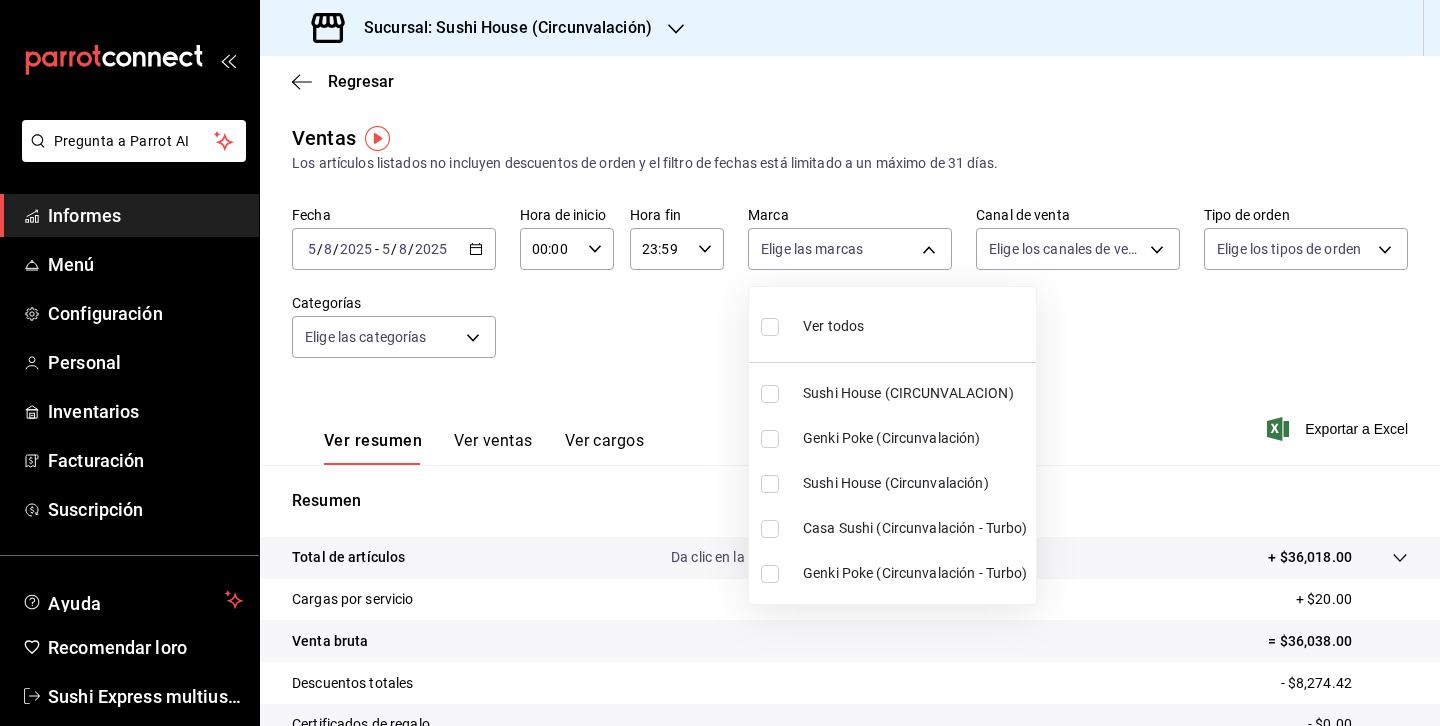 click at bounding box center (770, 394) 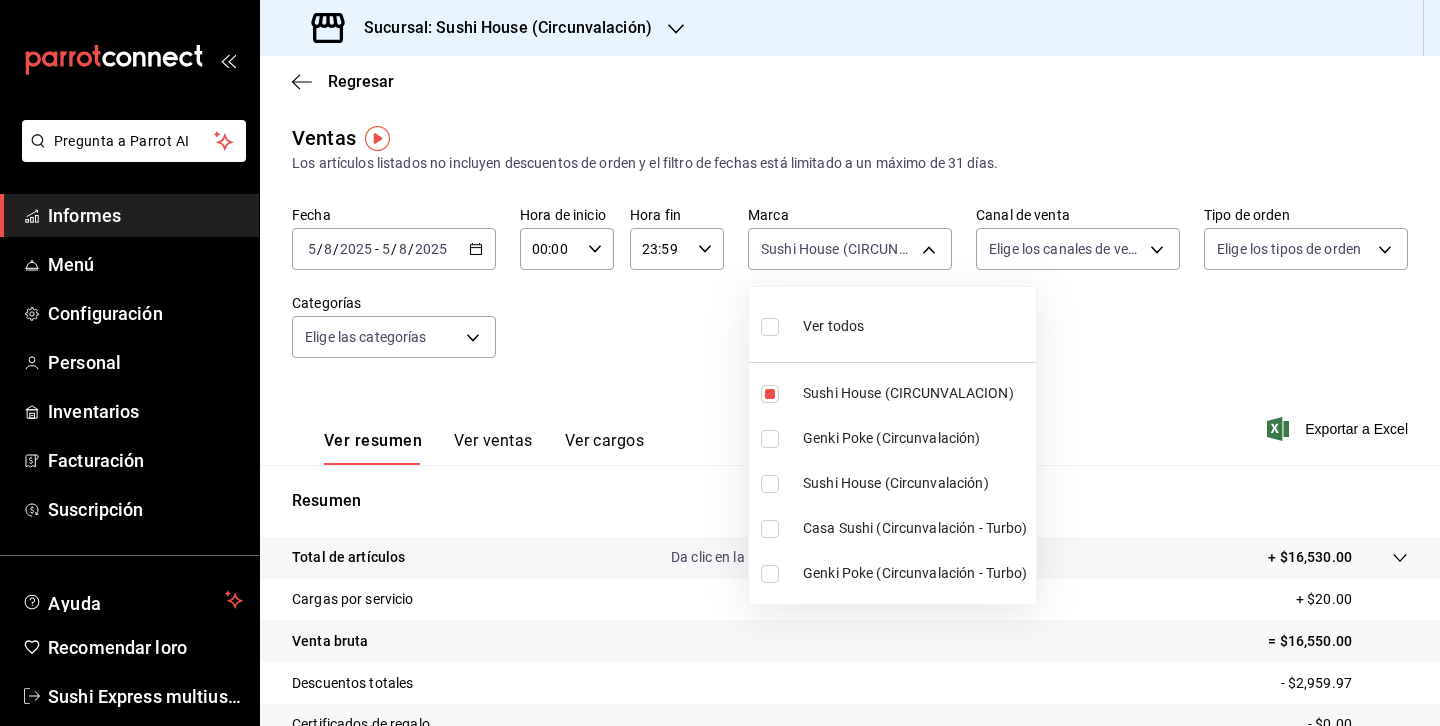 click at bounding box center (770, 484) 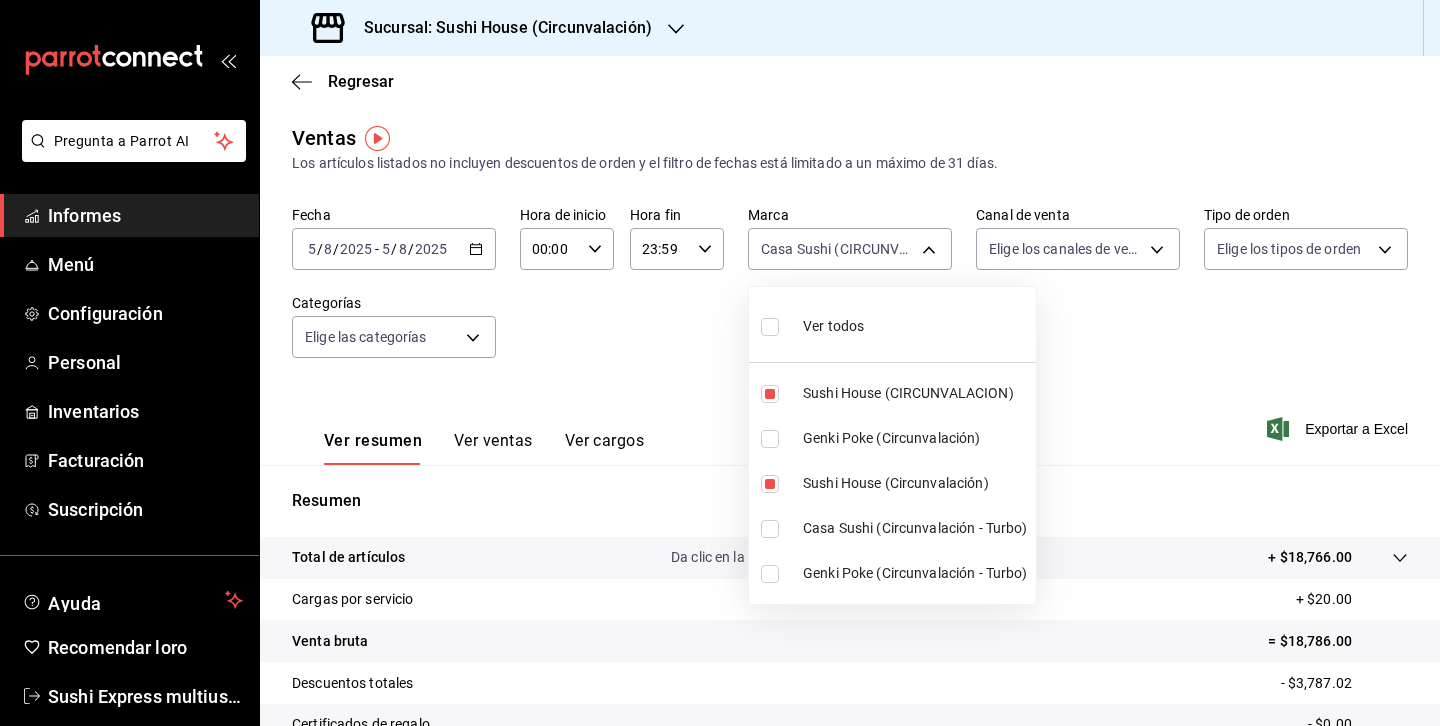 click at bounding box center (770, 529) 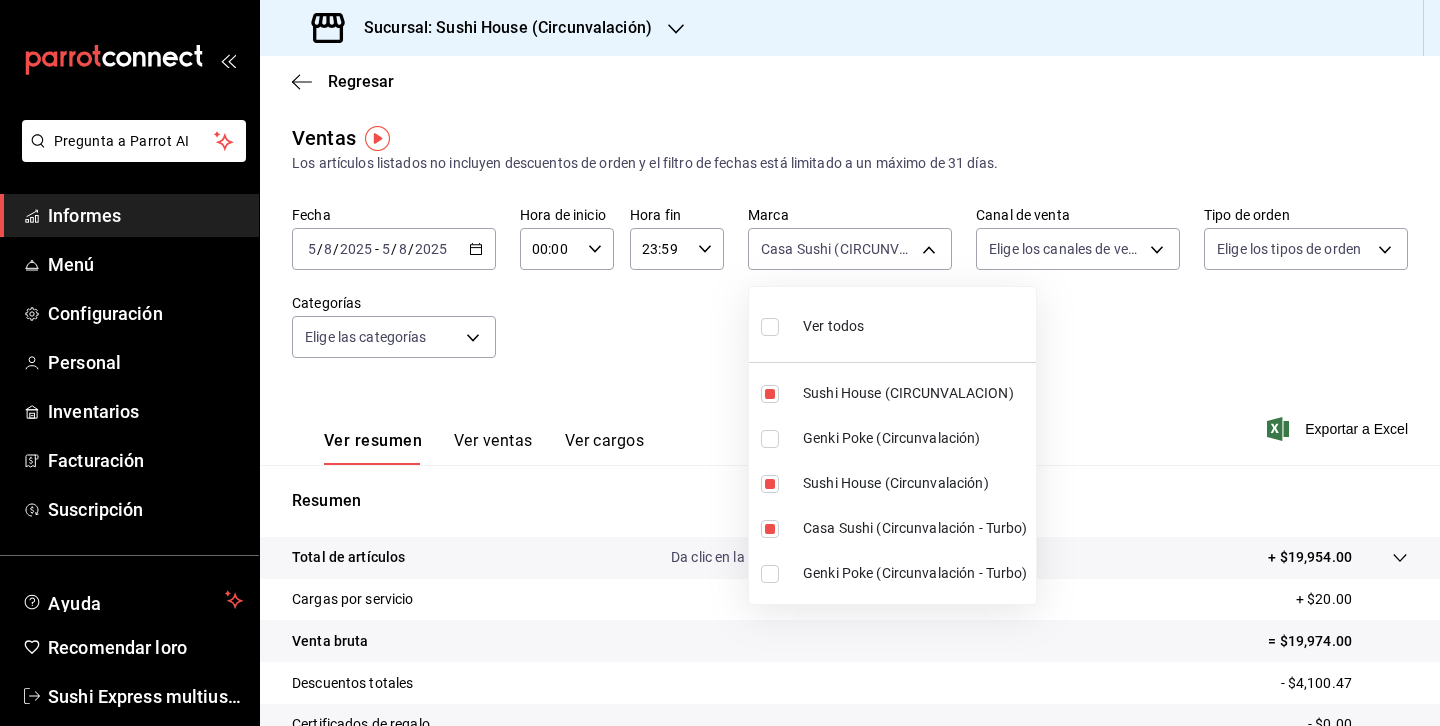 click at bounding box center (720, 363) 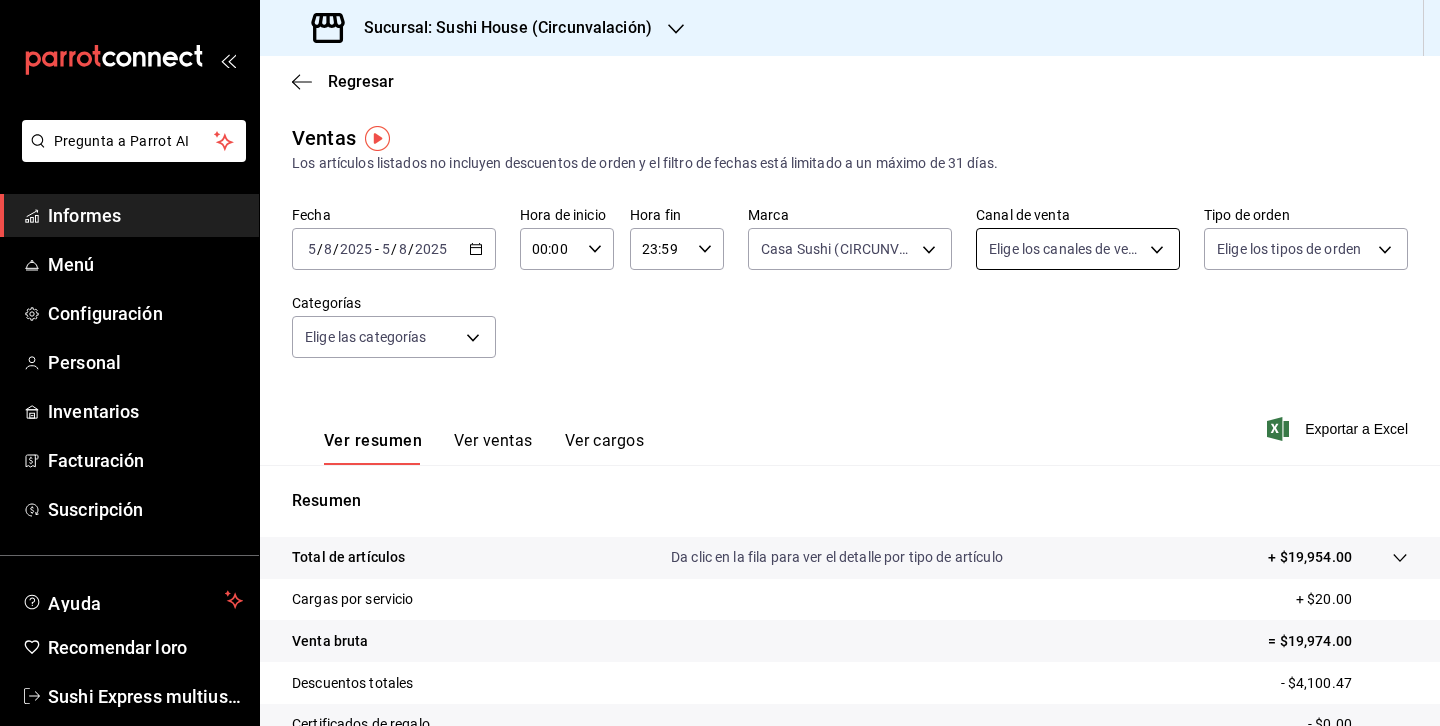 click on "Pregunta a Parrot AI Informes   Menú   Configuración   Personal   Inventarios   Facturación   Suscripción   Ayuda Recomendar loro   Sushi Express multiusuario   Sugerir nueva función   Sucursal: Sushi House (Circunvalación) Regresar Ventas Los artículos listados no incluyen descuentos de orden y el filtro de fechas está limitado a un máximo de 31 días. Fecha [DATE] [DATE] - [DATE] [DATE] Hora de inicio 00:00 Hora de inicio Hora fin 23:59 Hora fin Marca Casa Sushi (CIRCUNVALACION), Casa Sushi (Circunvalación), Casa Sushi (Circunvalación - Turbo) [UUID],[UUID],[UUID] Canal de venta Elige los canales de venta Tipo de orden Elige los tipos de orden Categorías Elige las categorías Ver resumen Ver ventas Ver cargos Exportar a Excel Resumen Total de artículos Da clic en la fila para ver el detalle por tipo de artículo + $19,954.00 Cargas por servicio + $20.00 Venta bruta = $19,974.00 - $0.00" at bounding box center [720, 363] 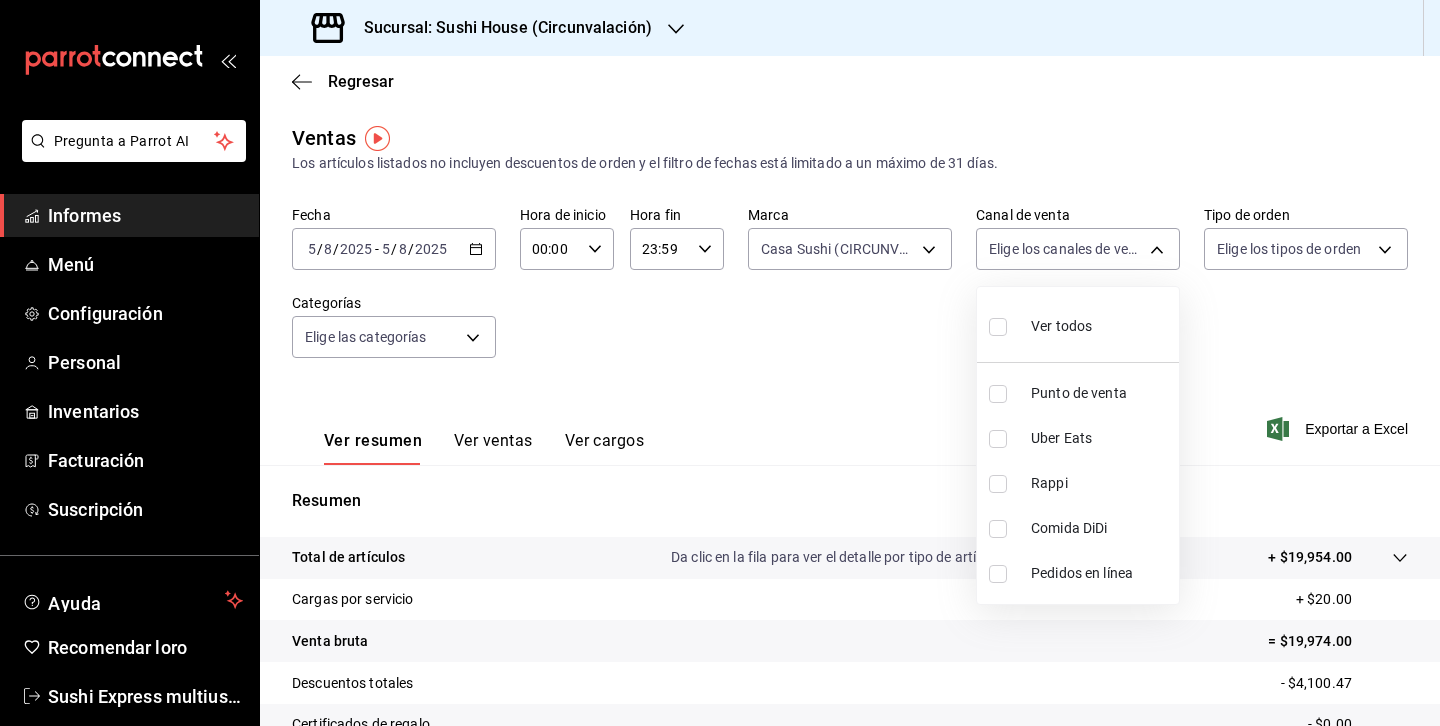 click at bounding box center [998, 484] 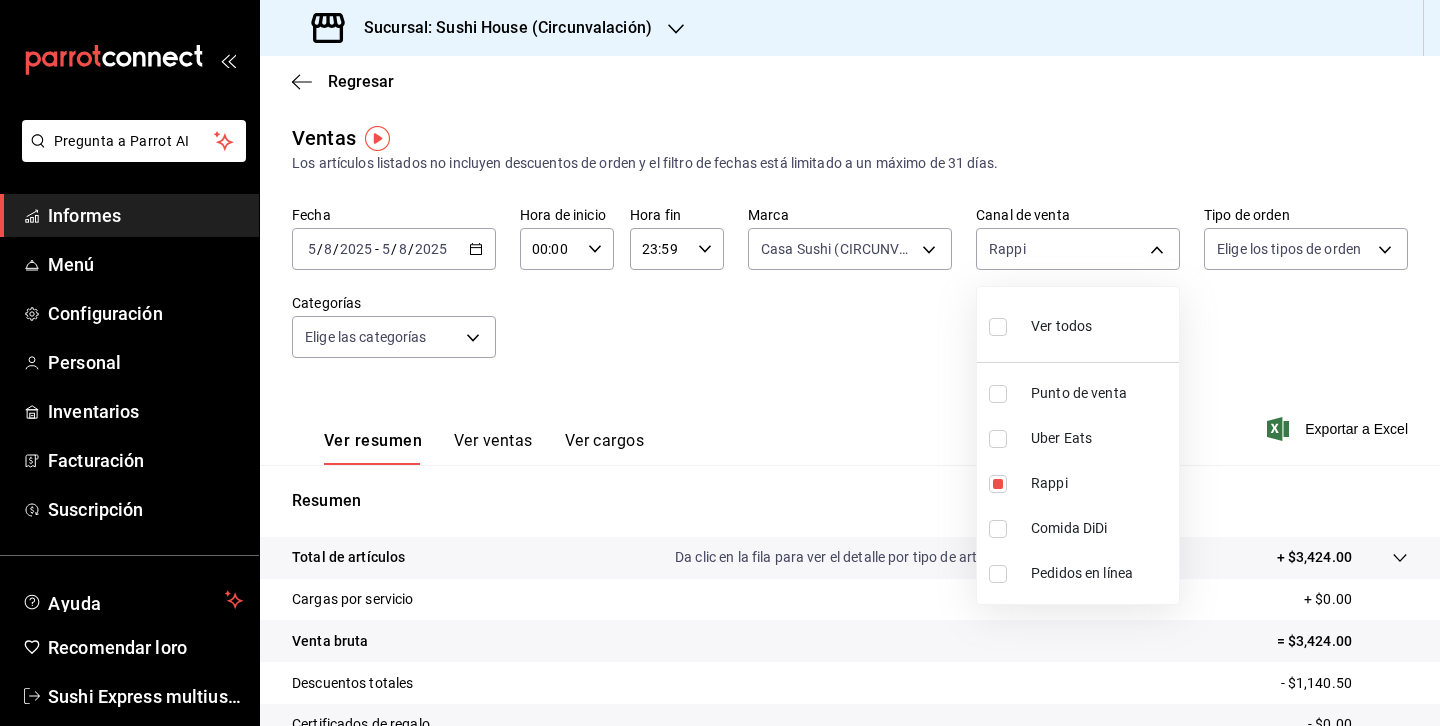 click at bounding box center [720, 363] 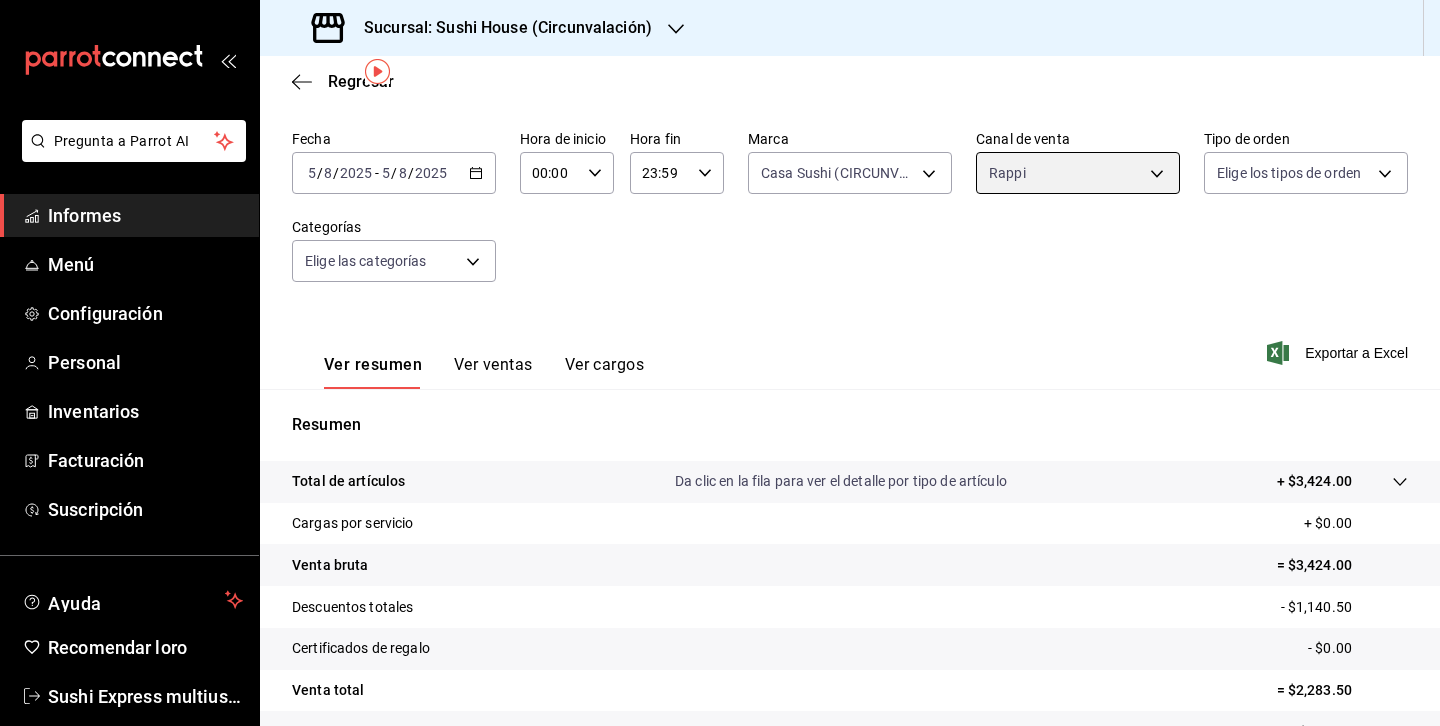 scroll, scrollTop: 65, scrollLeft: 0, axis: vertical 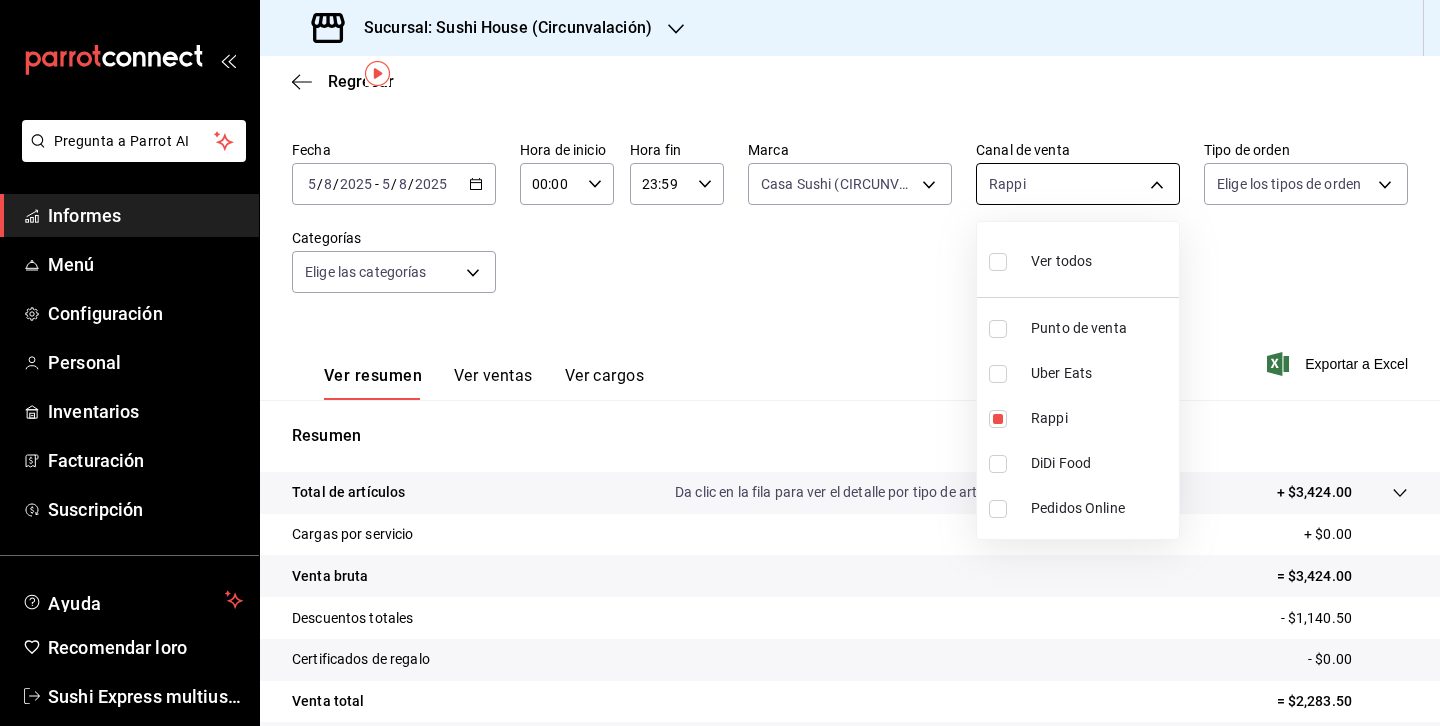 click on "Pregunta a Parrot AI Informes   Menú   Configuración   Personal   Inventarios   Facturación   Suscripción   Ayuda Recomendar loro   Sushi Express multiusuario   Sugerir nueva función   Sucursal: Sushi House (Circunvalación) Regresar Ventas Los artículos listados no incluyen descuentos de orden y el filtro de fechas está limitado a un máximo de 31 días. Fecha [DATE] [DATE] - [DATE] [DATE] Hora de inicio 00:00 Hora de inicio Hora fin 23:59 Hora fin Marca Casa Sushi (CIRCUNVALACION), Casa Sushi (Circunvalación), Casa Sushi (Circunvalación - Turbo) [UUID],[UUID],[UUID] Canal de venta Rappi RAPPI Tipo de orden Elige los tipos de orden Categorías Elige las categorías Ver resumen Ver ventas Ver cargos Exportar a Excel Resumen Total de artículos Da clic en la fila para ver el detalle por tipo de artículo + $3,424.00 Cargas por servicio + $0.00 Venta bruta = $3,424.00 Descuentos totales - $0.00" at bounding box center (720, 363) 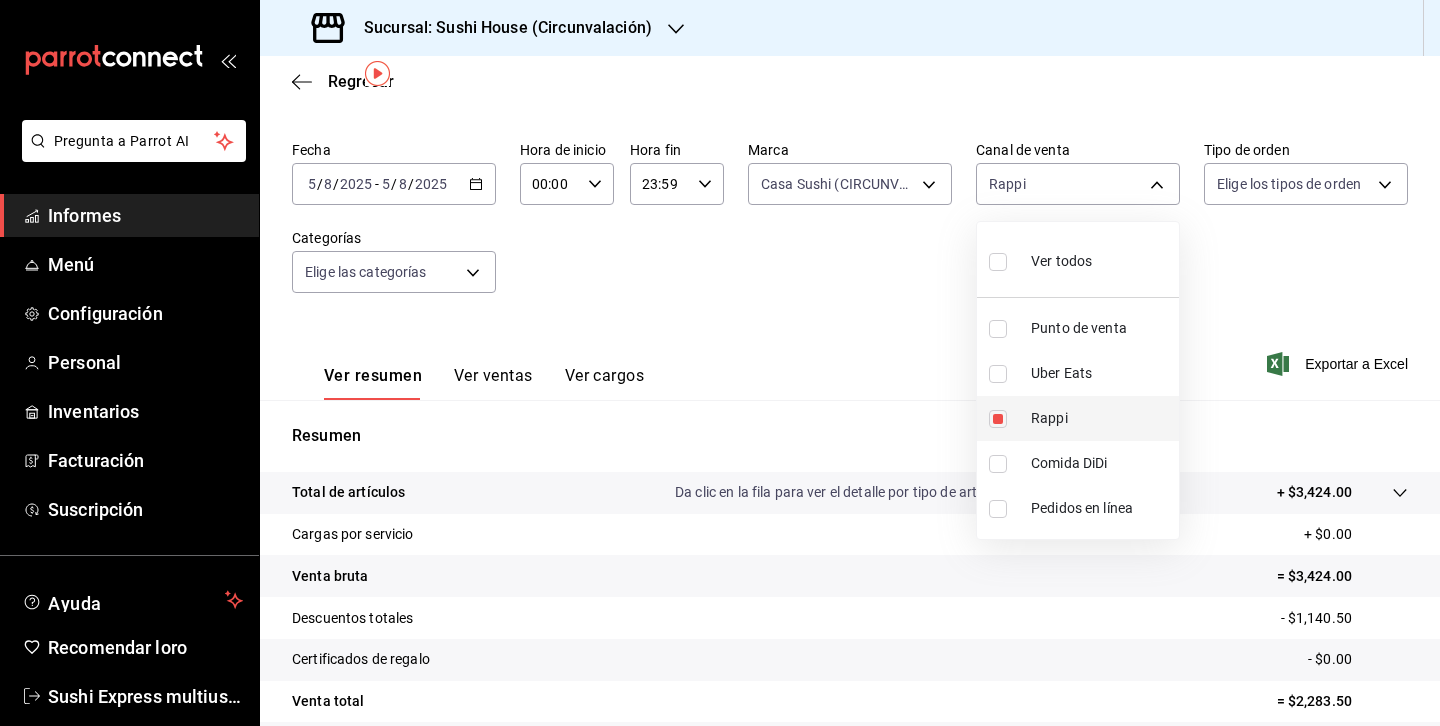 click at bounding box center [998, 419] 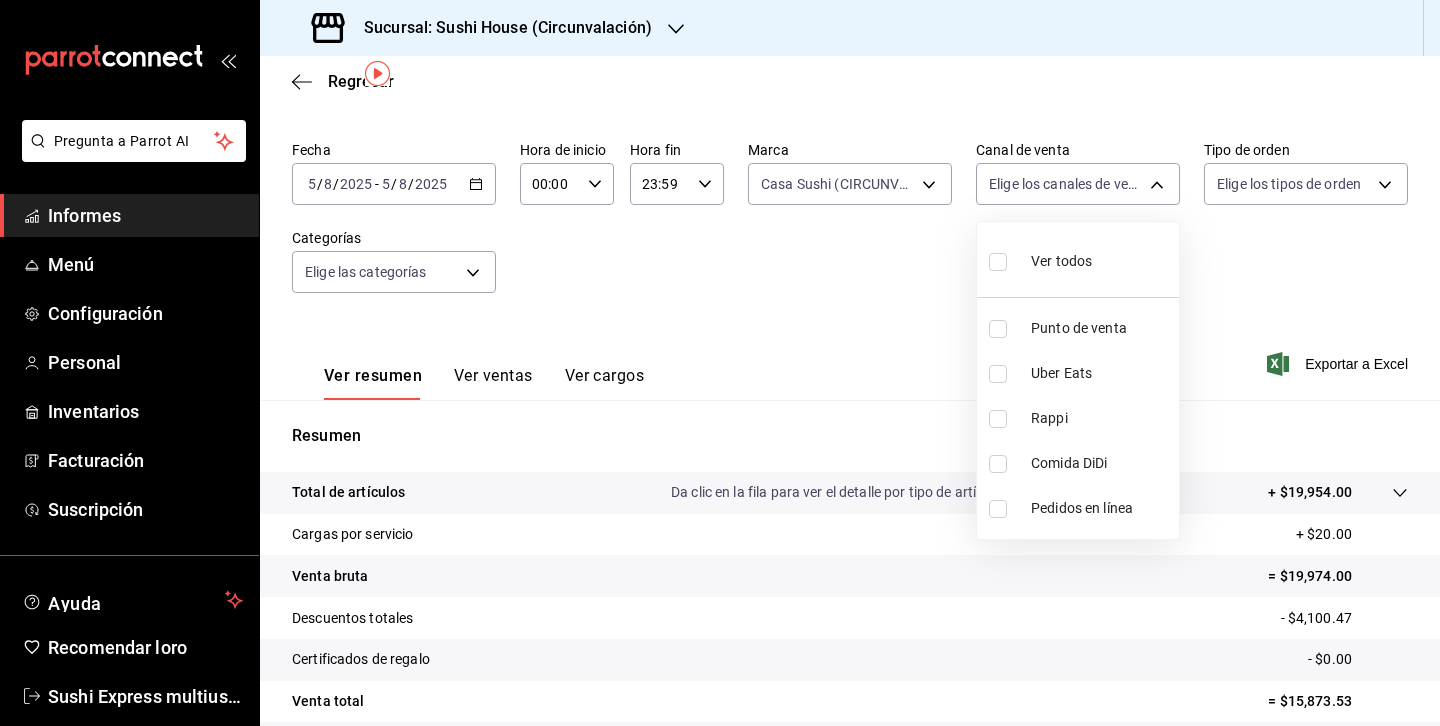click at bounding box center (998, 374) 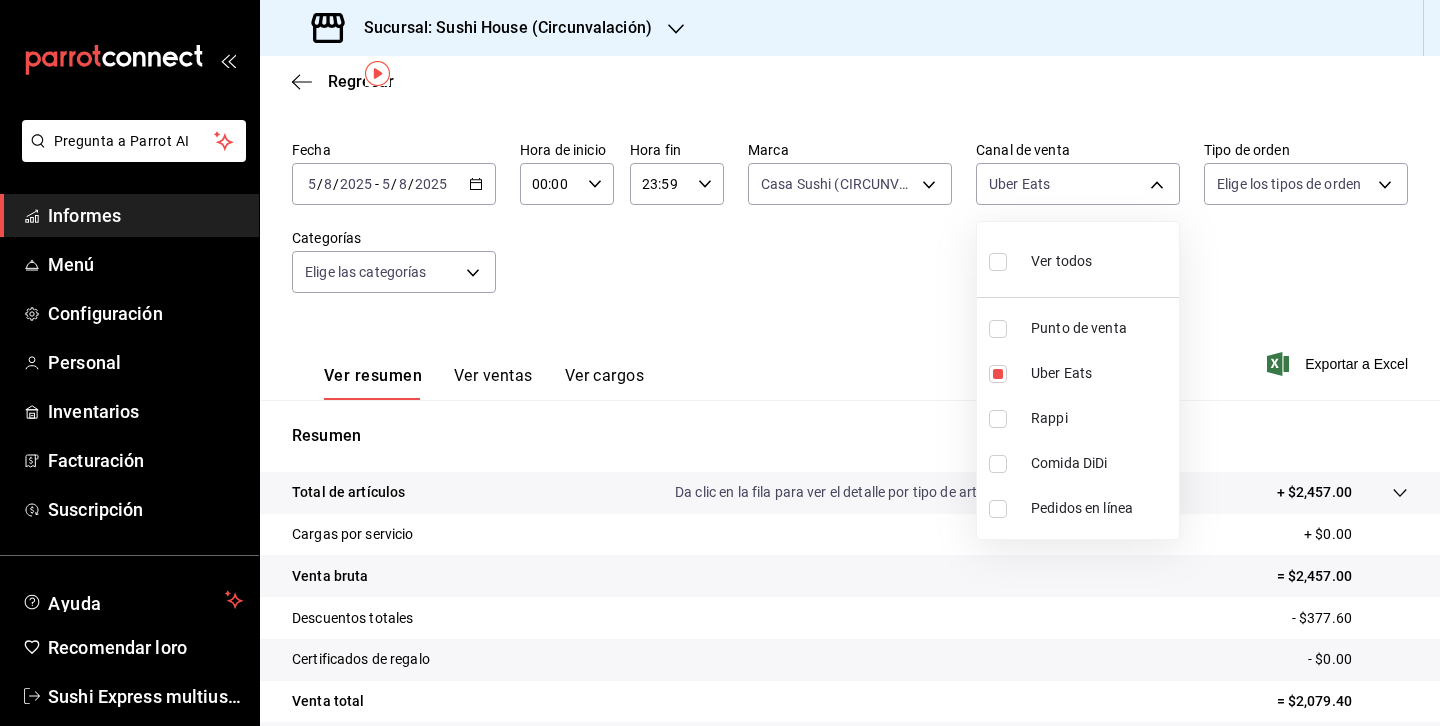 click at bounding box center [720, 363] 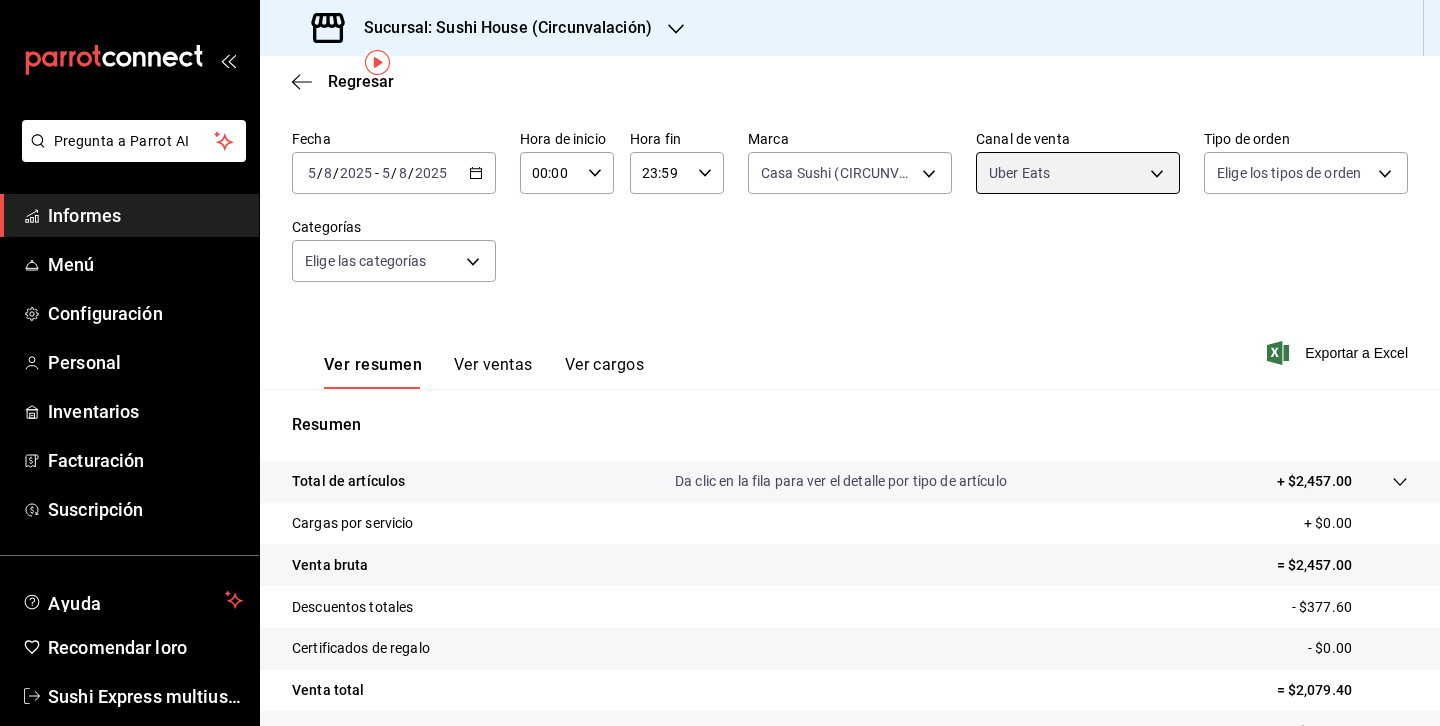 scroll, scrollTop: 59, scrollLeft: 0, axis: vertical 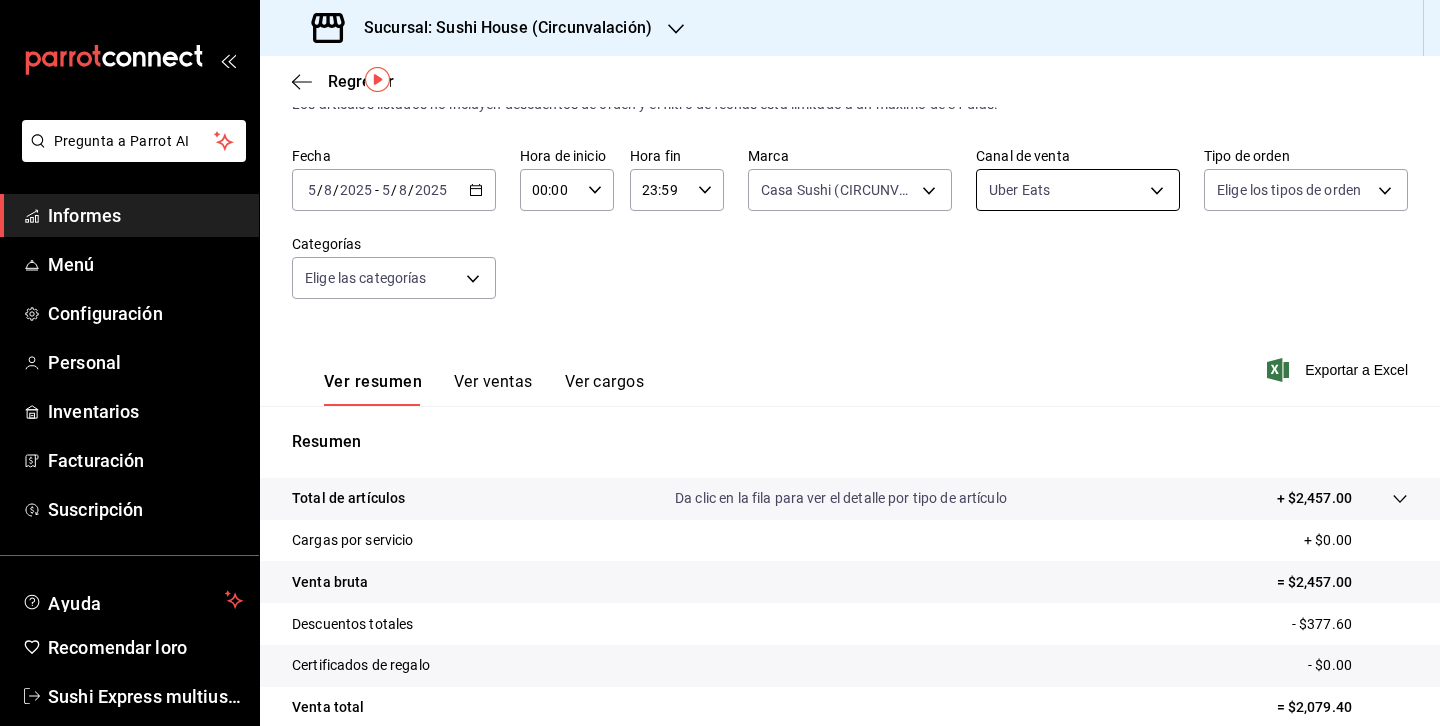 click on "Pregunta a Parrot AI Informes   Menú   Configuración   Personal   Inventarios   Facturación   Suscripción   Ayuda Recomendar loro   Sushi Express multiusuario   Sugerir nueva función   Sucursal: Sushi House (Circunvalación) Regresar Ventas Los artículos listados no incluyen descuentos de orden y el filtro de fechas está limitado a un máximo de 31 días. Fecha [DATE] [DATE] - [DATE] [DATE] Hora de inicio 00:00 Hora de inicio Hora fin 23:59 Hora fin Marca Casa Sushi (CIRCUNVALACION), Casa Sushi (Circunvalación), Casa Sushi (Circunvalación - Turbo) [UUID],[UUID],[UUID] Canal de venta Uber Eats UBER_EATS Tipo de orden Elige los tipos de orden Categorías Elige las categorías Ver resumen Ver ventas Ver cargos Exportar a Excel Resumen Total de artículos Da clic en la fila para ver el detalle por tipo de artículo + $2,457.00 Cargas por servicio + $0.00 Venta bruta = $2,457.00 Descuentos totales" at bounding box center [720, 363] 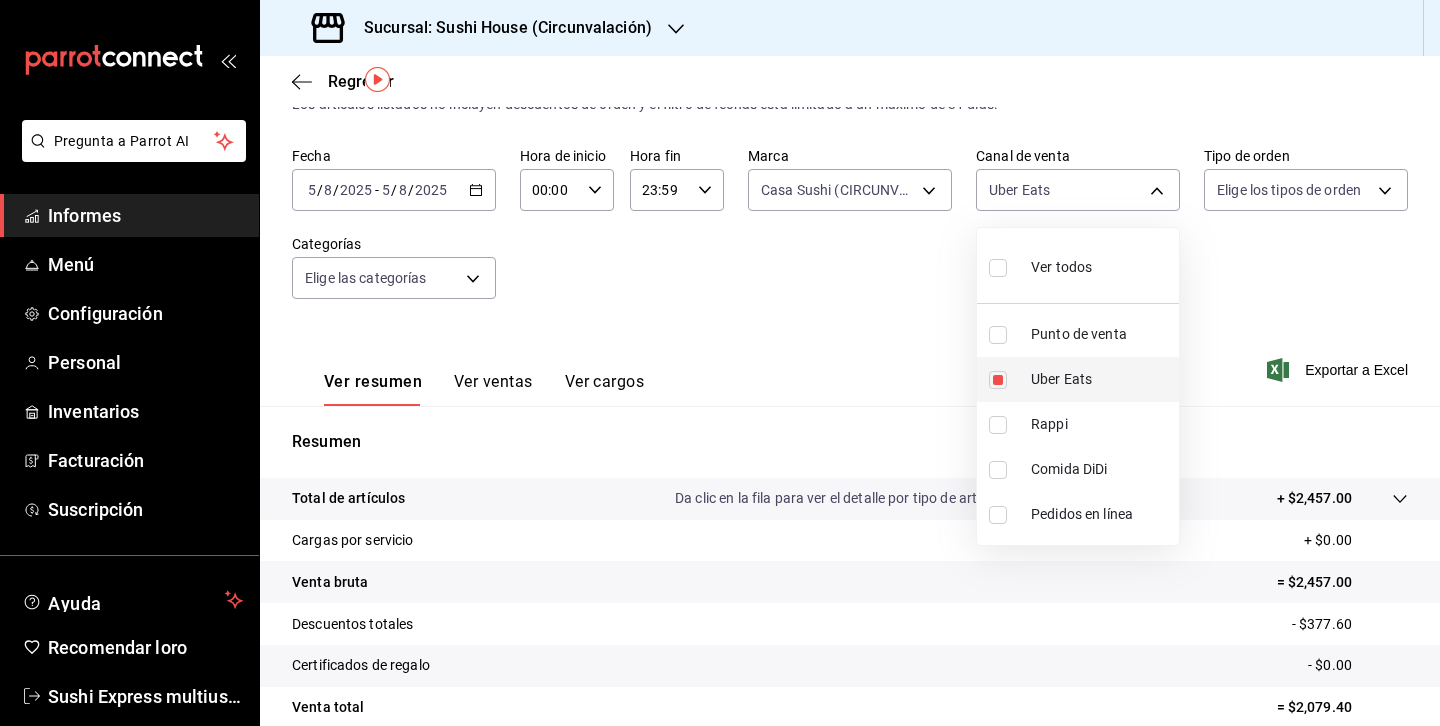 click at bounding box center (998, 380) 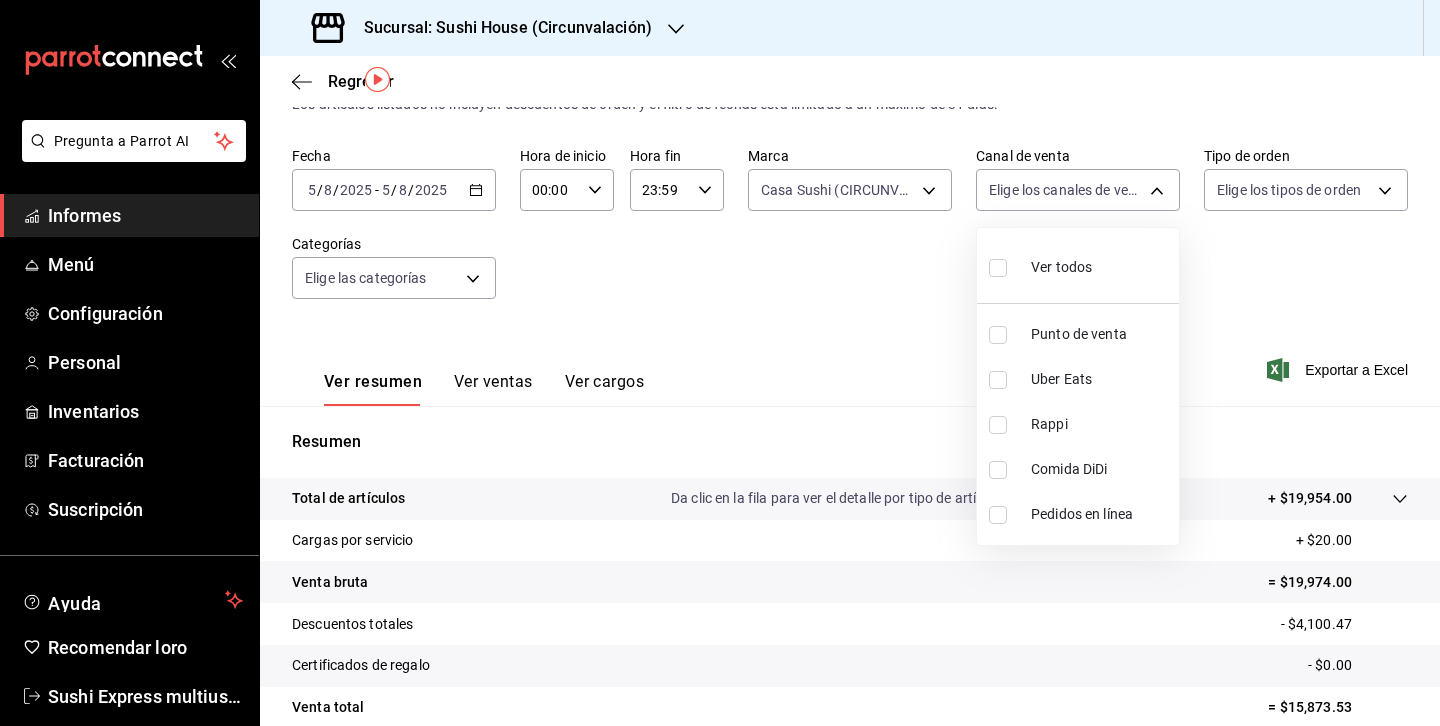 click at bounding box center (998, 470) 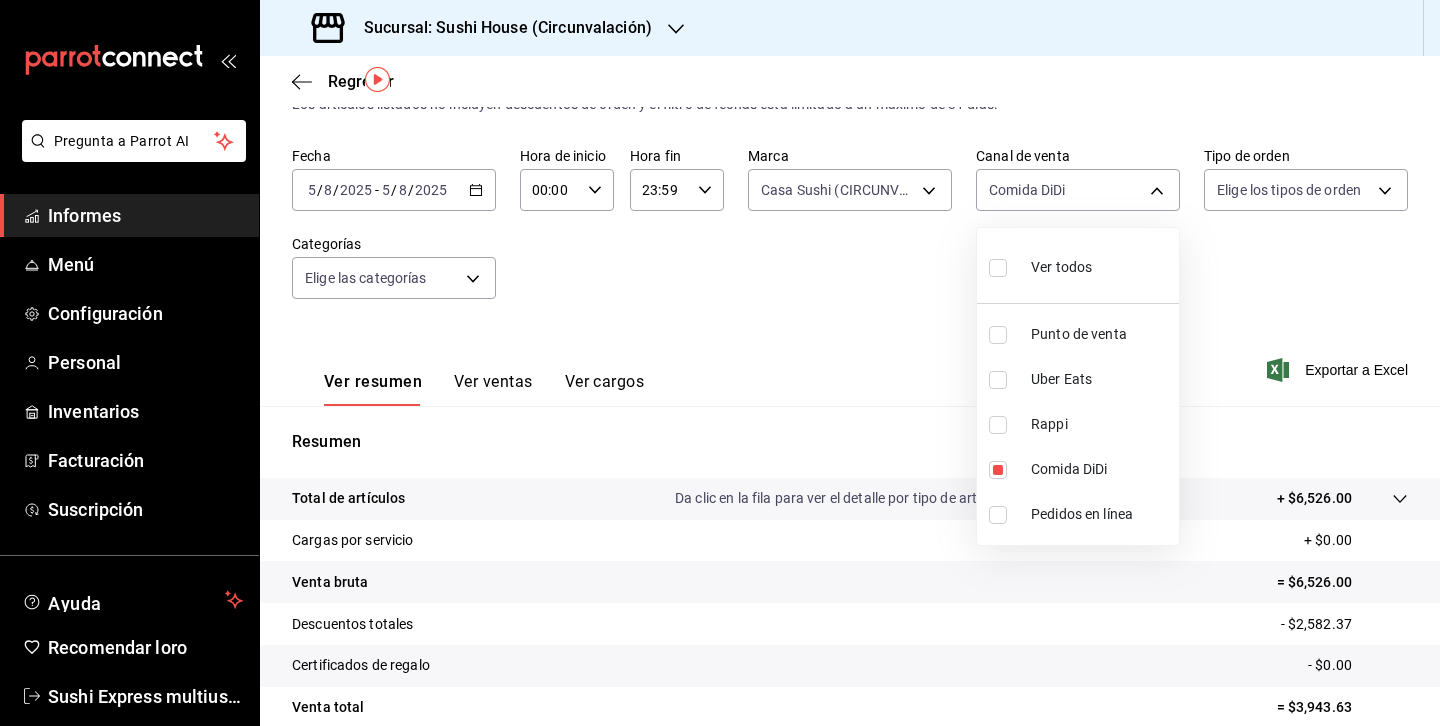 click at bounding box center (720, 363) 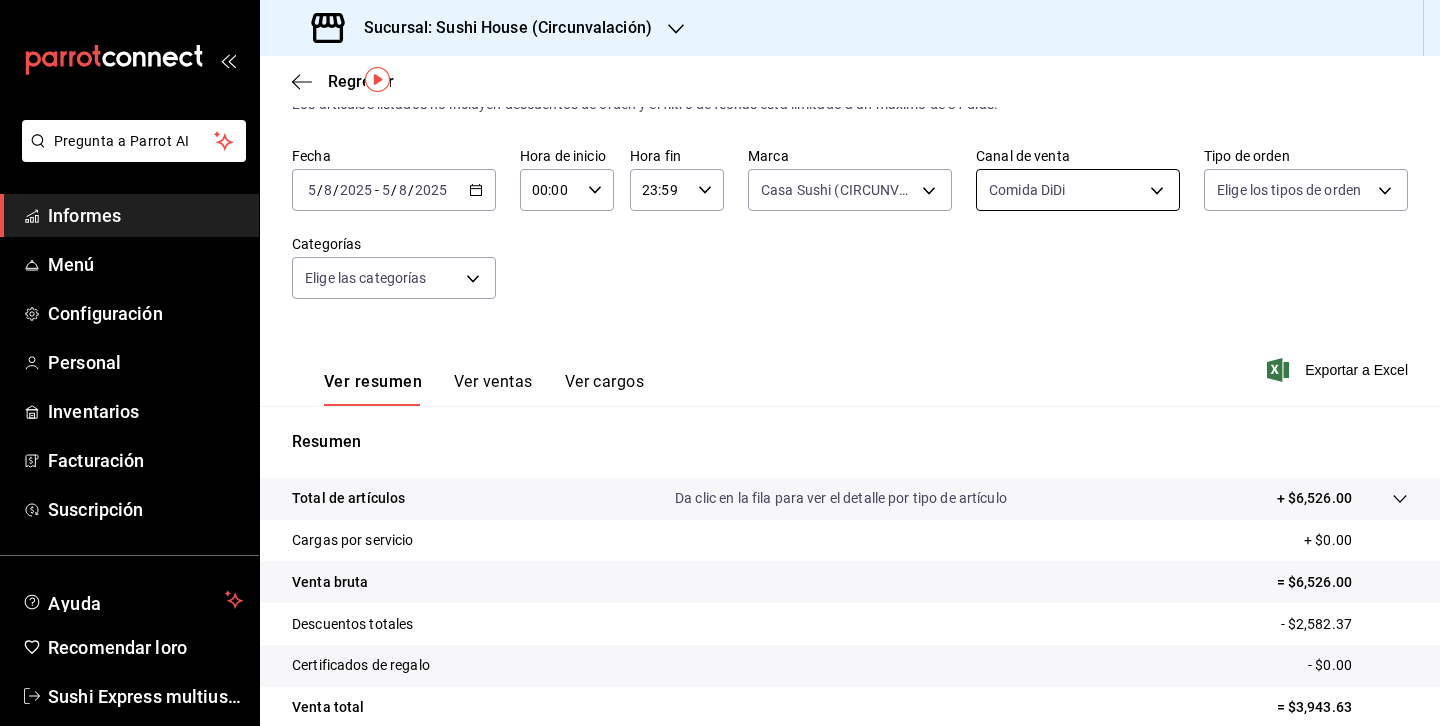 click on "Pregunta a Parrot AI Informes   Menú   Configuración   Personal   Inventarios   Facturación   Suscripción   Ayuda Recomendar loro   Sushi Express multiusuario   Sugerir nueva función   Sucursal: Sushi House (Circunvalación) Regresar Ventas Los artículos listados no incluyen descuentos de orden y el filtro de fechas está limitado a un máximo de 31 días. Fecha [DATE] [DATE] - [DATE] [DATE] Hora de inicio 00:00 Hora de inicio Hora fin 23:59 Hora fin Marca Casa Sushi (CIRCUNVALACION), Casa Sushi (Circunvalación), Casa Sushi (Circunvalación - Turbo) [UUID],[UUID],[UUID] Canal de venta Comida DiDi DIDI_FOOD Tipo de orden Elige los tipos de orden Categorías Elige las categorías Ver resumen Ver ventas Ver cargos Exportar a Excel Resumen Total de artículos Da clic en la fila para ver el detalle por tipo de artículo + $6,526.00 Cargas por servicio + $0.00 Venta bruta = $6,526.00 - $2,582.37" at bounding box center [720, 363] 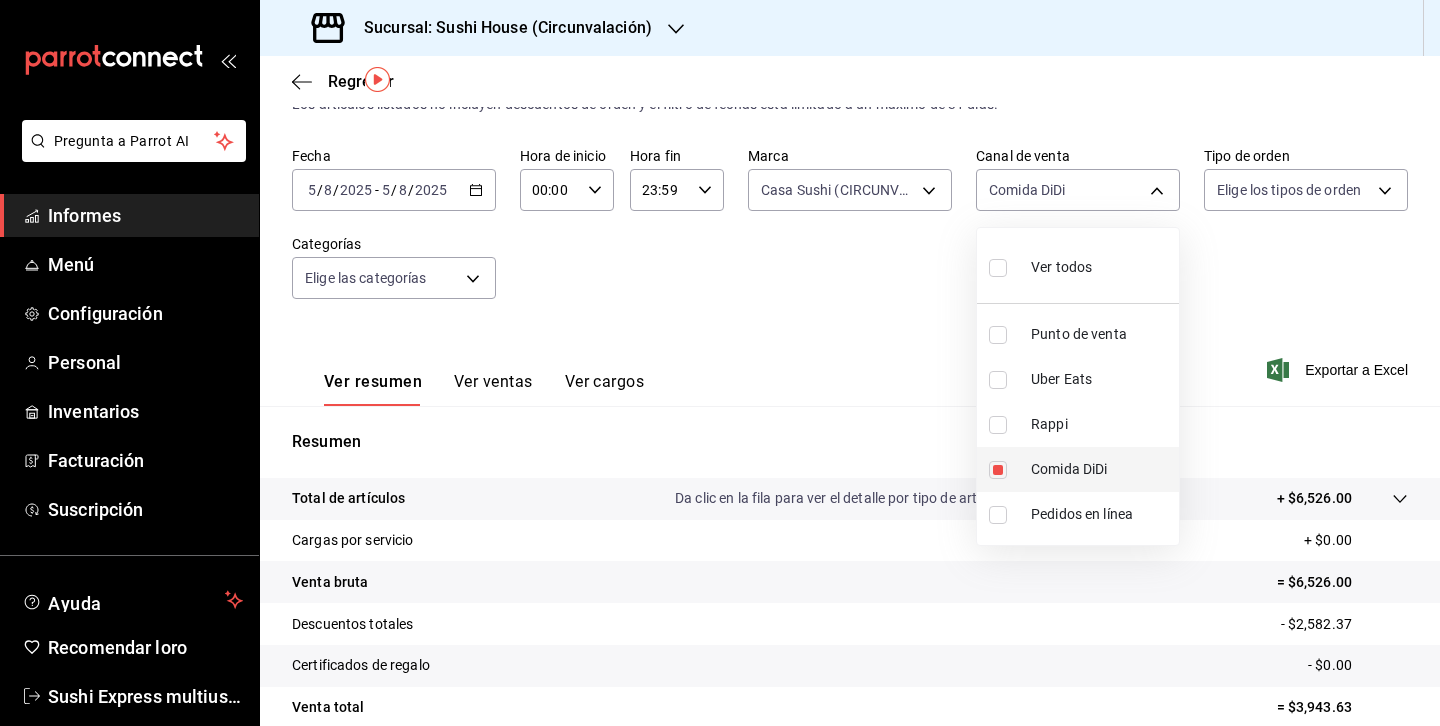 click at bounding box center [998, 470] 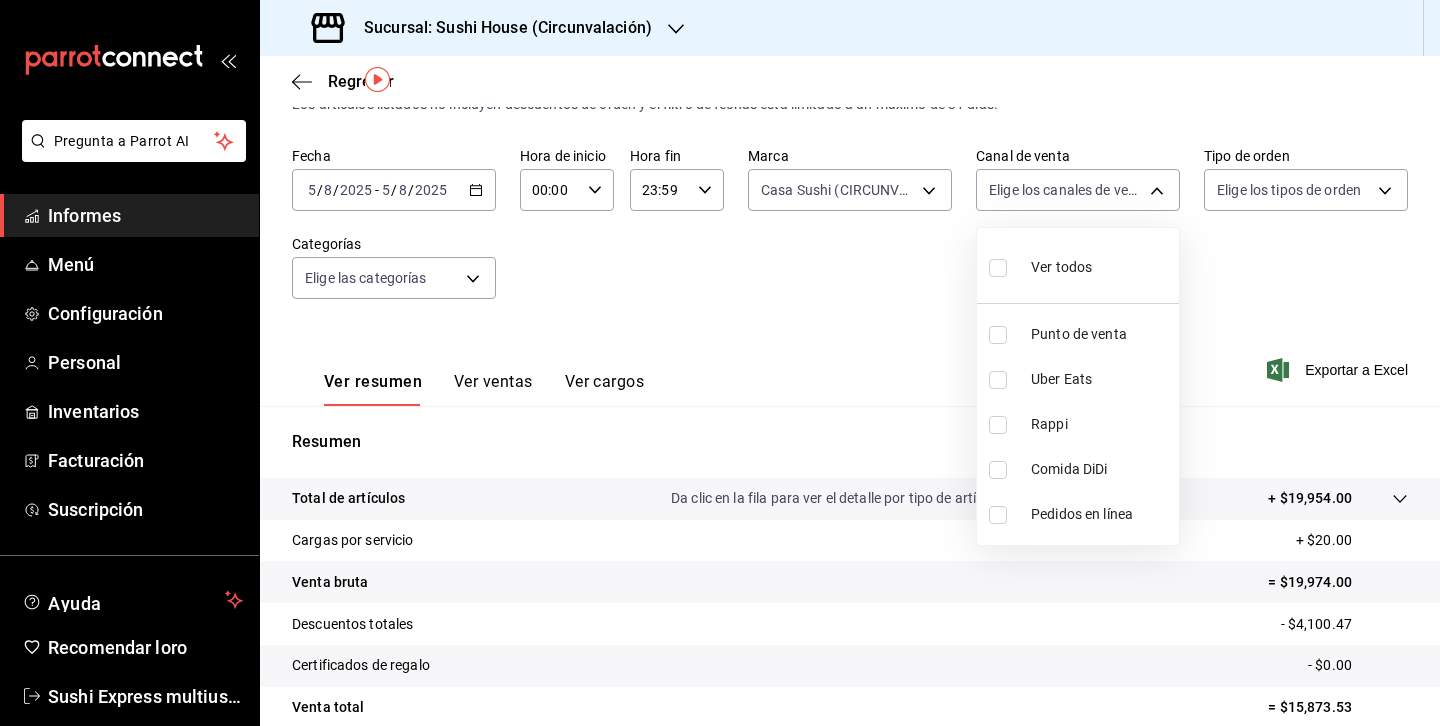 click at bounding box center (720, 363) 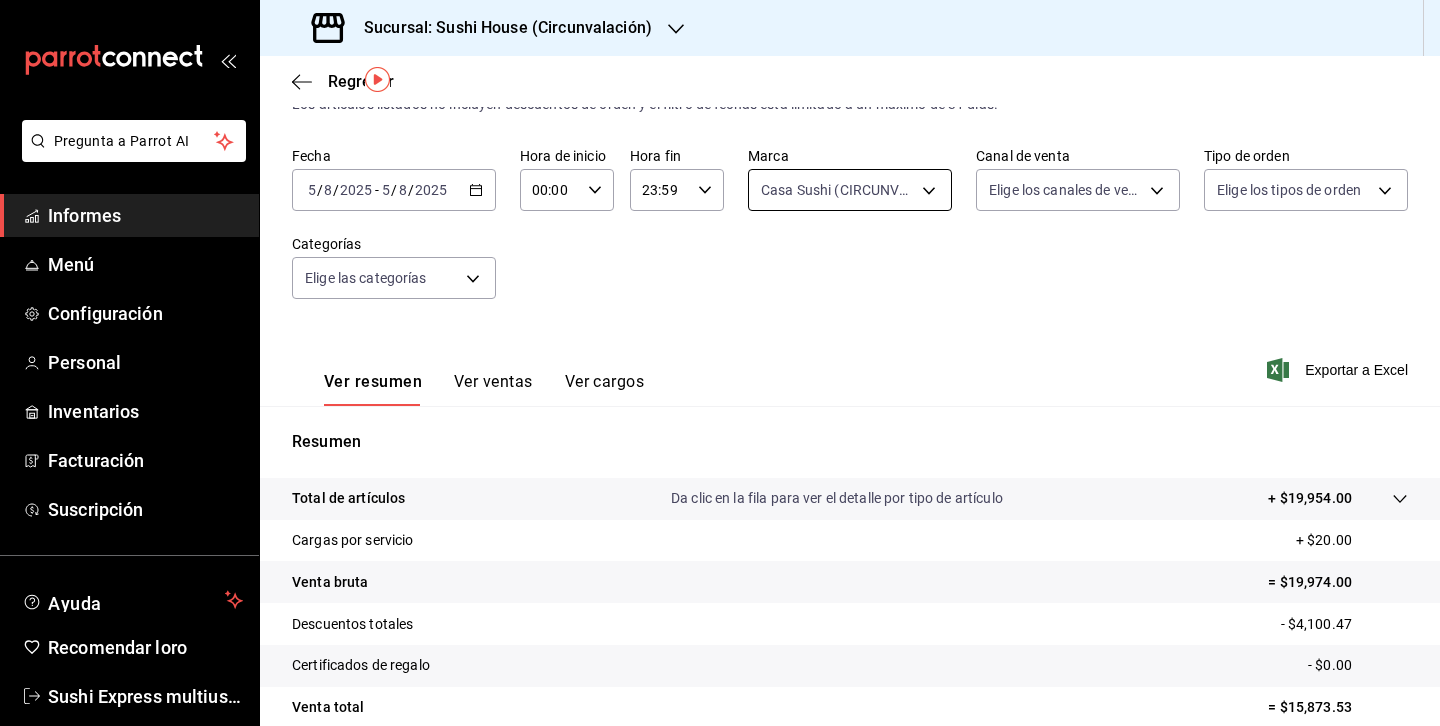click on "Pregunta a Parrot AI Informes   Menú   Configuración   Personal   Inventarios   Facturación   Suscripción   Ayuda Recomendar loro   Sushi Express multiusuario   Sugerir nueva función   Sucursal: Sushi House (Circunvalación) Regresar Ventas Los artículos listados no incluyen descuentos de orden y el filtro de fechas está limitado a un máximo de 31 días. Fecha [DATE] [DATE] - [DATE] [DATE] Hora de inicio 00:00 Hora de inicio Hora fin 23:59 Hora fin Marca Casa Sushi (CIRCUNVALACION), Casa Sushi (Circunvalación), Casa Sushi (Circunvalación - Turbo) [UUID],[UUID],[UUID] Canal de venta Elige los canales de venta Tipo de orden Elige los tipos de orden Categorías Elige las categorías Ver resumen Ver ventas Ver cargos Exportar a Excel Resumen Total de artículos Da clic en la fila para ver el detalle por tipo de artículo + $19,954.00 Cargas por servicio + $20.00 Venta bruta = $19,974.00 - $0.00" at bounding box center (720, 363) 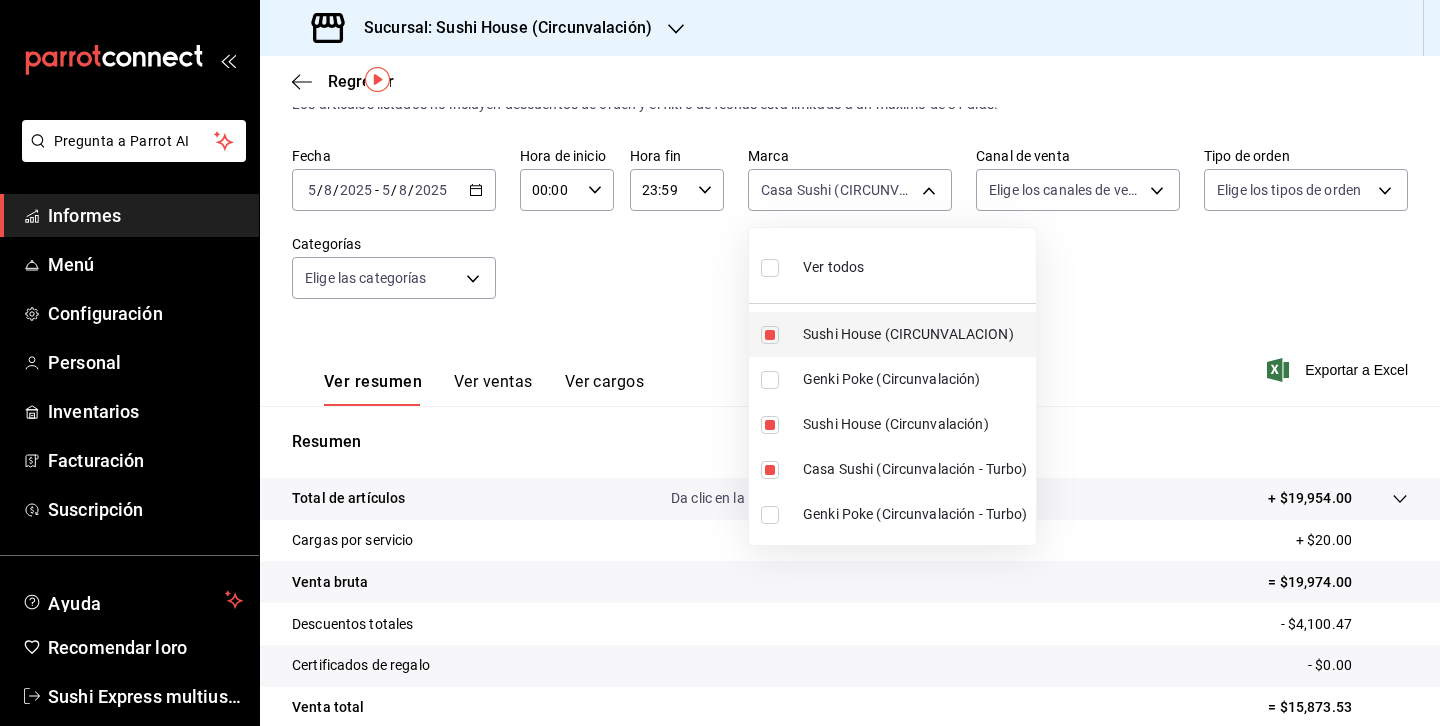 click at bounding box center [770, 335] 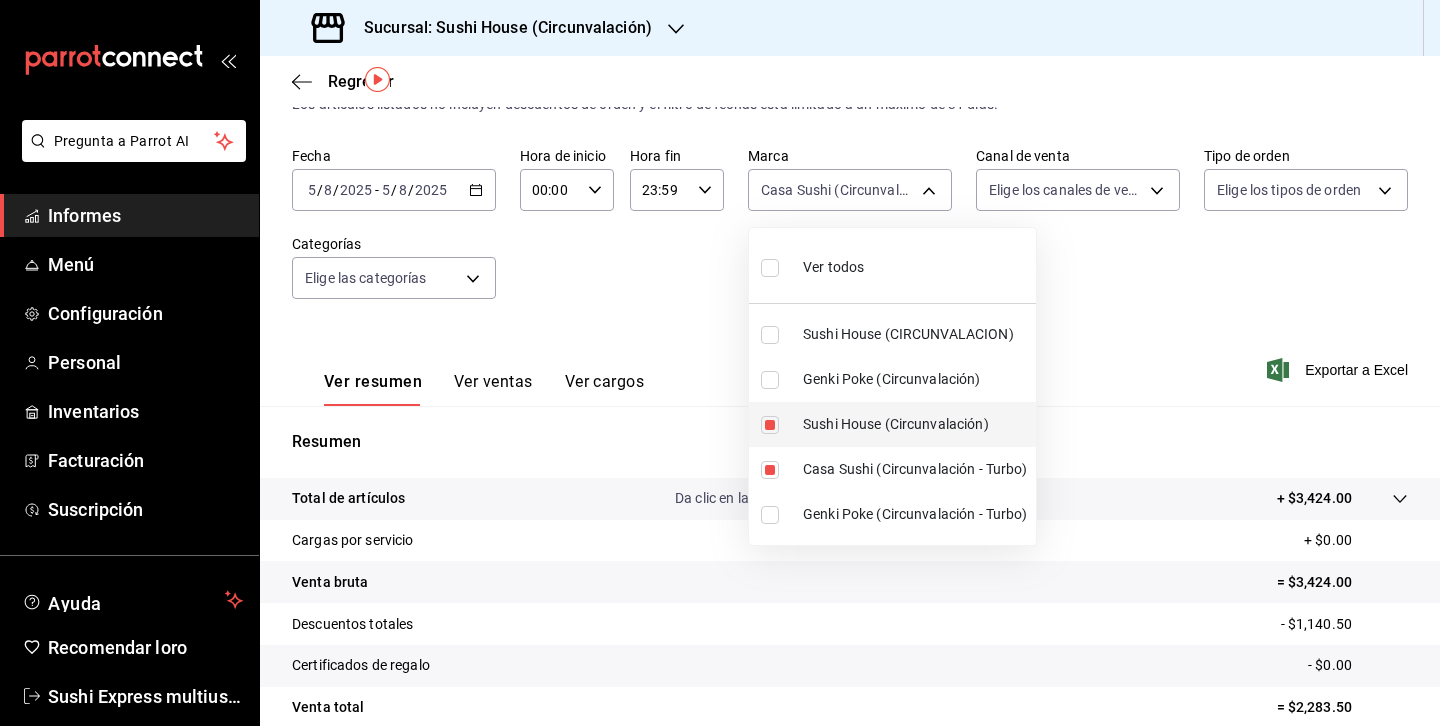 click at bounding box center (770, 425) 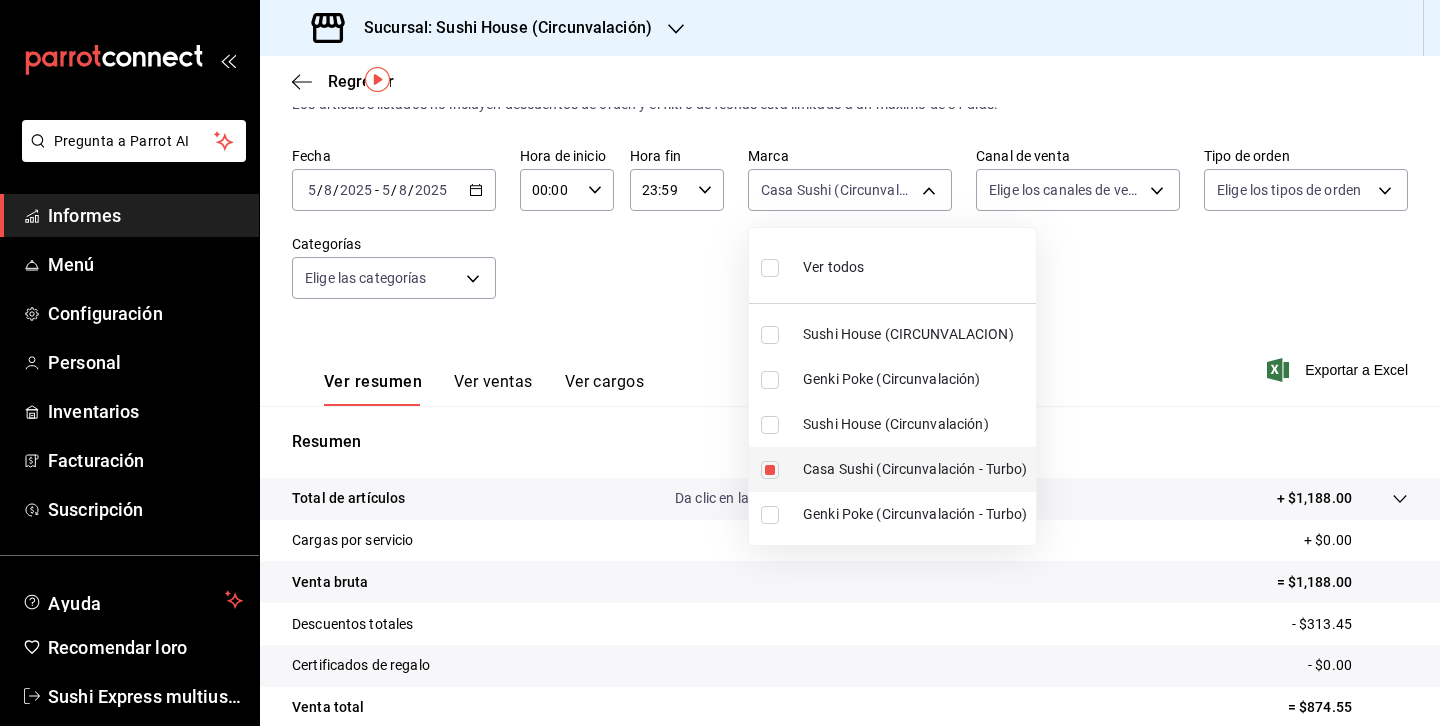 click at bounding box center (770, 470) 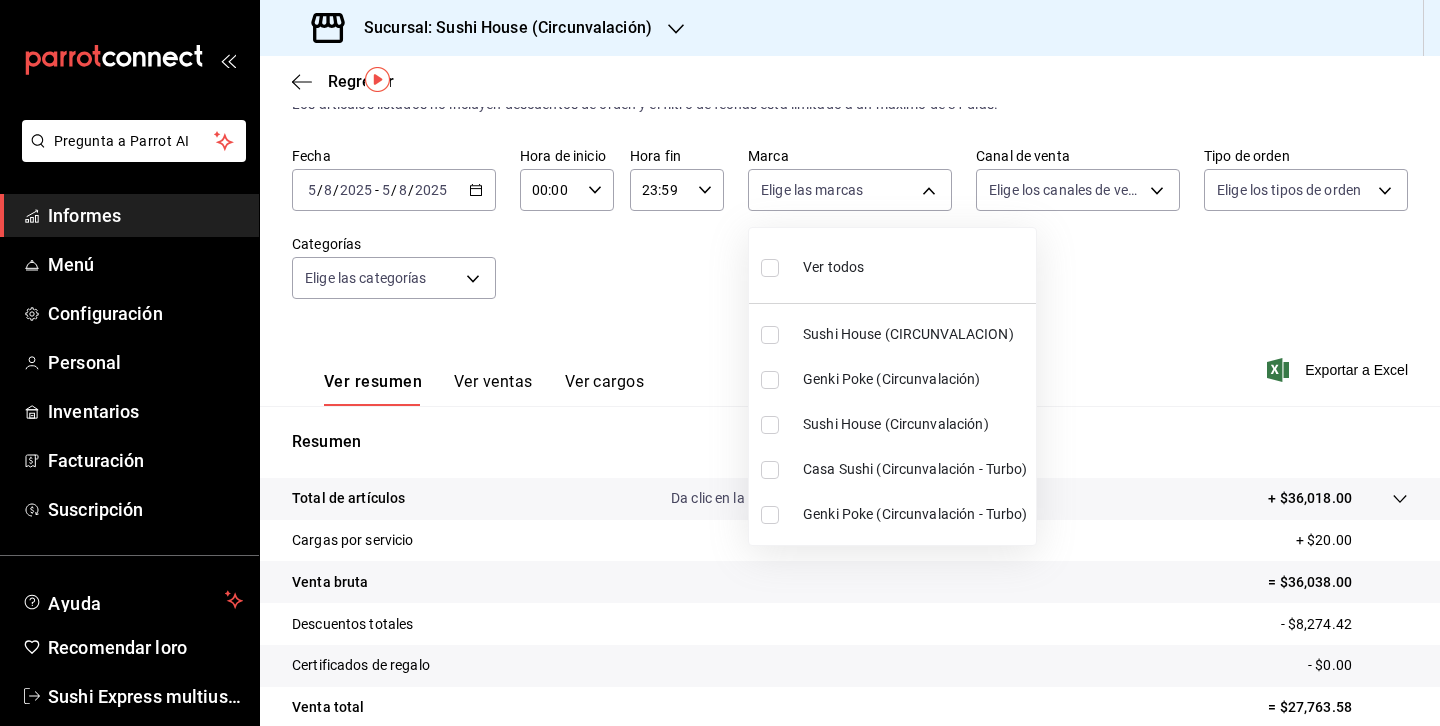 click at bounding box center (770, 380) 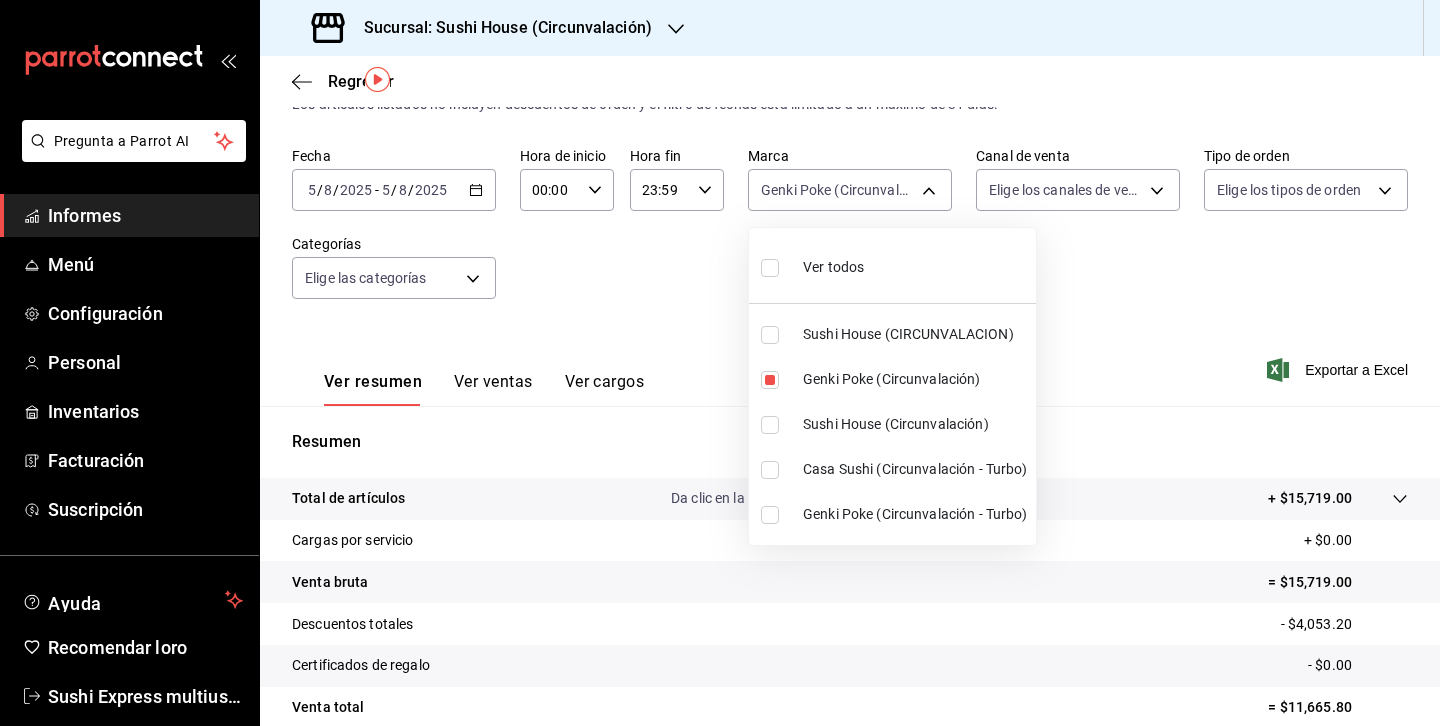 click at bounding box center (770, 515) 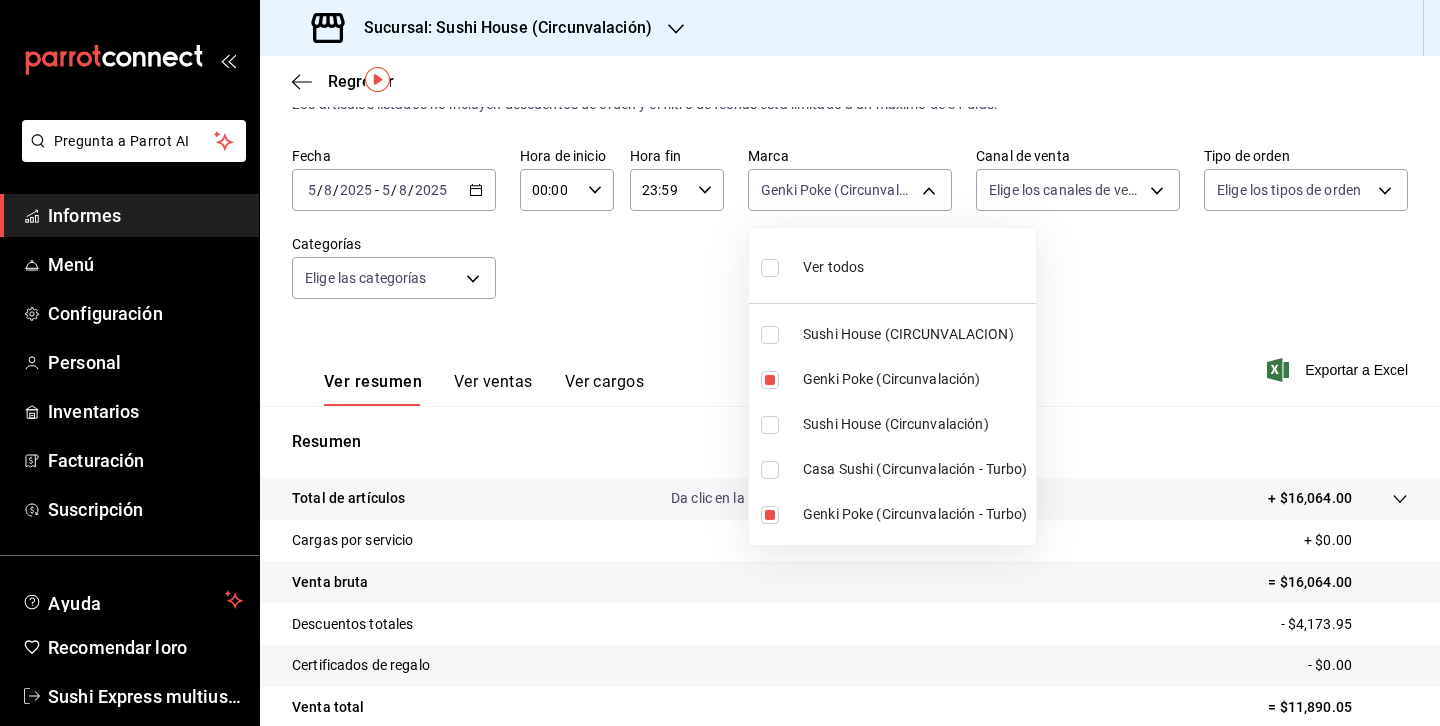 click at bounding box center (720, 363) 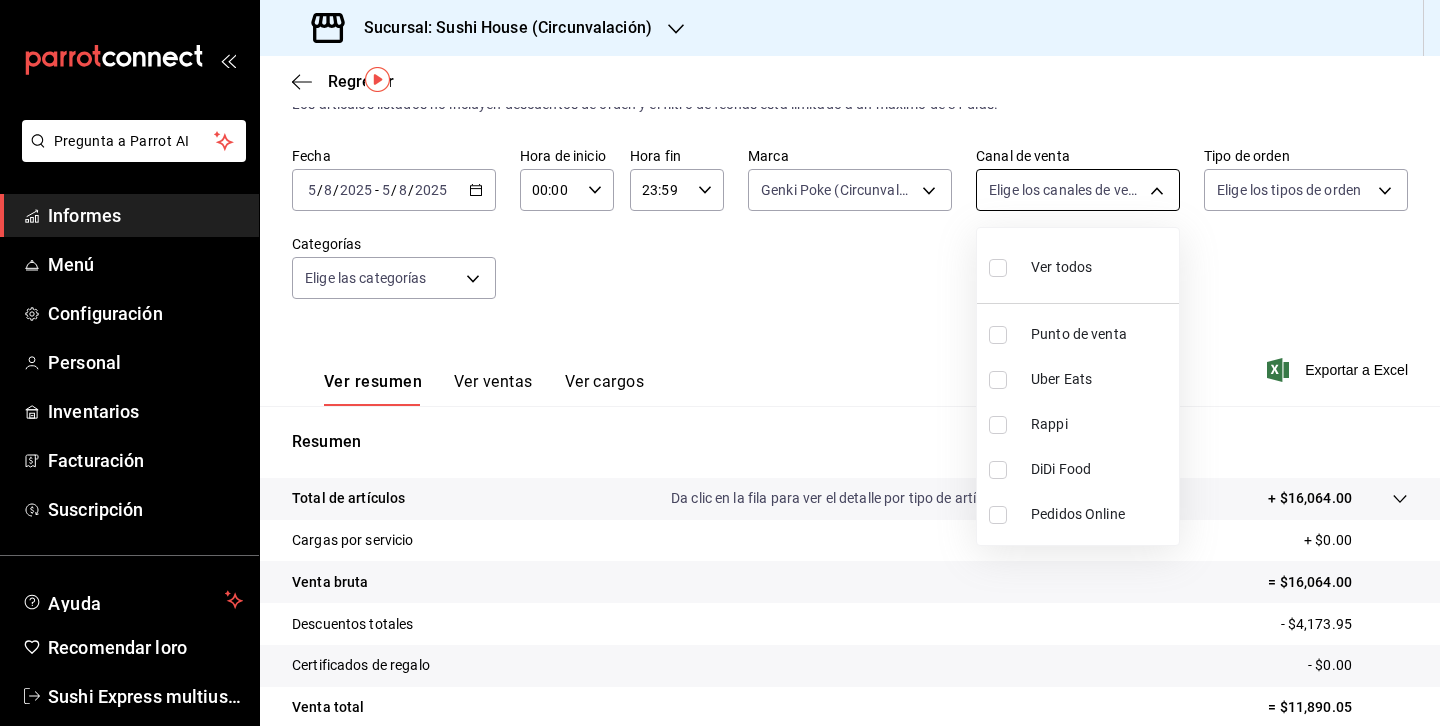 click on "Pregunta a Parrot AI Informes   Menú   Configuración   Personal   Inventarios   Facturación   Suscripción   Ayuda Recomendar loro   Sushi Express multiusuario   Sugerir nueva función   Sucursal: Sushi House (Circunvalación) Regresar Ventas Los artículos listados no incluyen descuentos de orden y el filtro de fechas está limitado a un máximo de 31 días. Fecha [DATE] [DATE] - [DATE] [DATE] Hora de inicio 00:00 Hora de inicio Hora fin 23:59 Hora fin Marca Genki Poke (Circunvalación), Genki Poke (Circunvalación - Turbo) [UUID],[UUID] Canal de venta Elige los canales de venta Tipo de orden Elige los tipos de orden Categorías Elige las categorías Ver resumen Ver ventas Ver cargos Exportar a Excel Resumen Total de artículos Da clic en la fila para ver el detalle por tipo de artículo + $16,064.00 Cargas por servicio + $0.00 Venta bruta = $16,064.00 Descuentos totales - $4,173.95 Certificados de regalo - $0.00 Venta total" at bounding box center (720, 363) 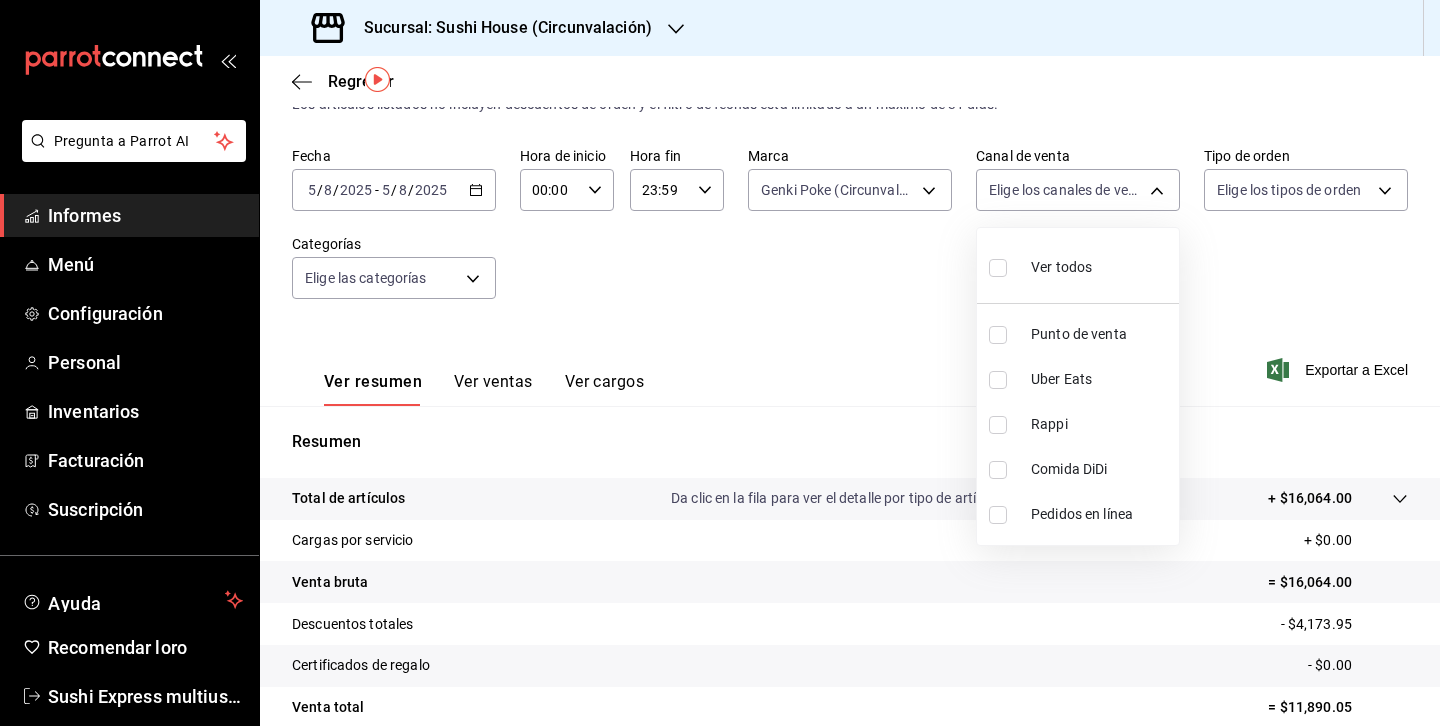 click at bounding box center [998, 425] 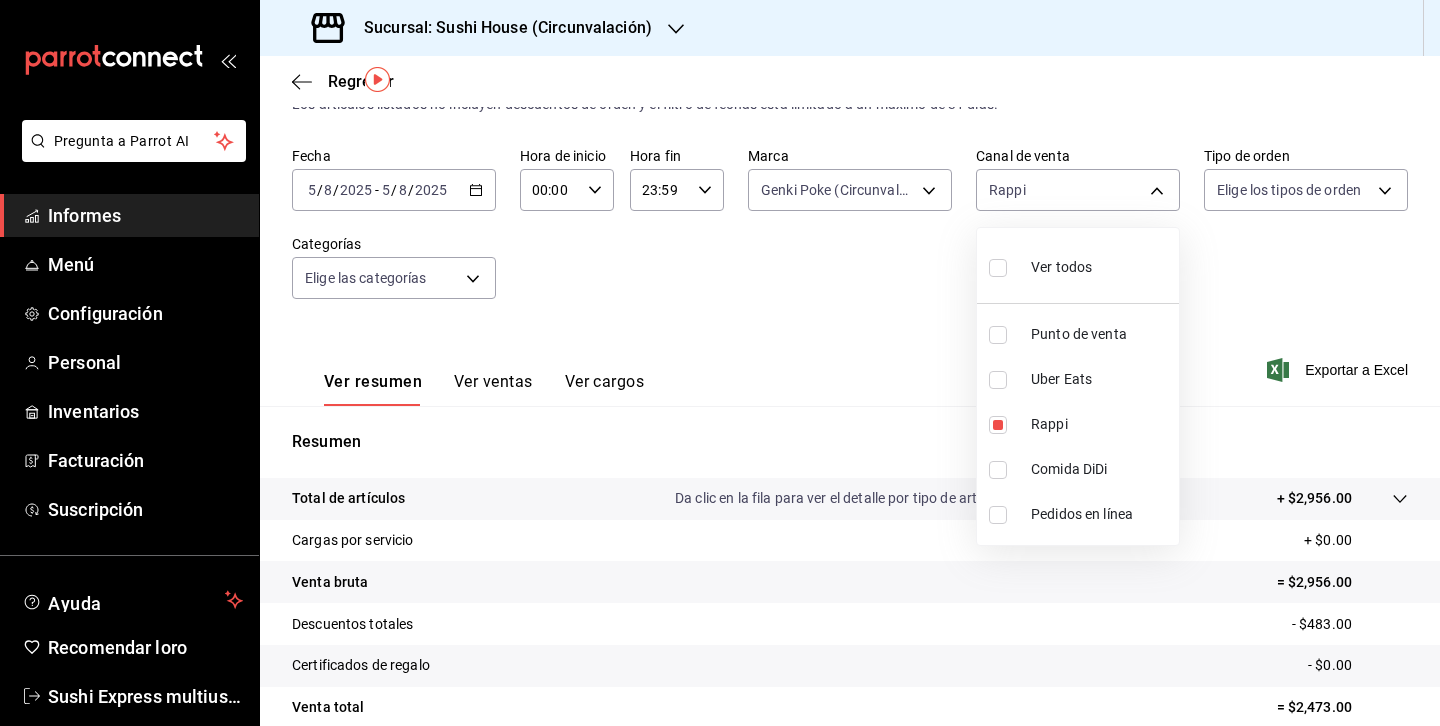 click at bounding box center (720, 363) 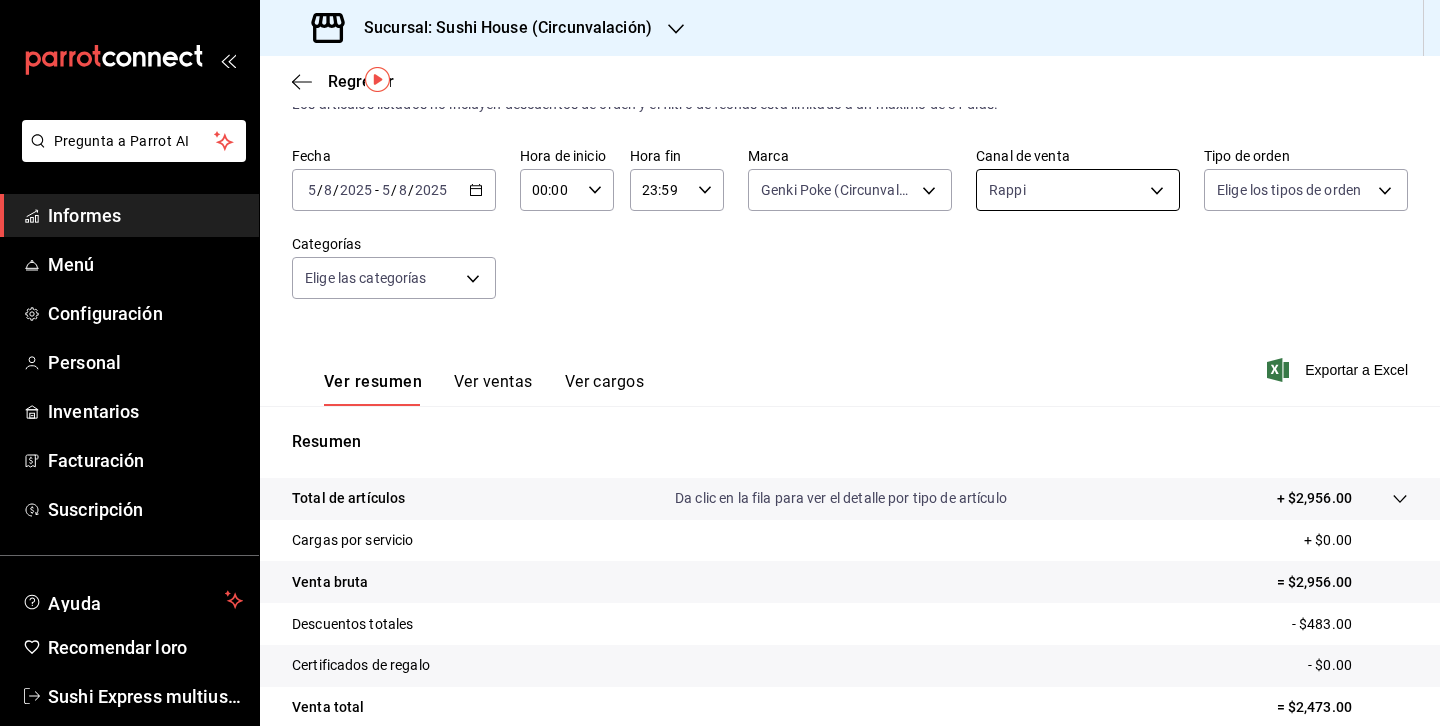 click on "Pregunta a Parrot AI Informes   Menú   Configuración   Personal   Inventarios   Facturación   Suscripción   Ayuda Recomendar loro   Sushi Express multiusuario   Sugerir nueva función   Sucursal: Sushi House (Circunvalación) Regresar Ventas Los artículos listados no incluyen descuentos de orden y el filtro de fechas está limitado a un máximo de 31 días. Fecha [DATE] [DATE] - [DATE] [DATE] Hora de inicio 00:00 Hora de inicio Hora fin 23:59 Hora fin Marca Genki Poke (Circunvalación), Genki Poke (Circunvalación - Turbo) [UUID],[UUID] Canal de venta Rappi RAPPI Tipo de orden Elige los tipos de orden Categorías Elige las categorías Ver resumen Ver ventas Ver cargos Exportar a Excel Resumen Total de artículos Da clic en la fila para ver el detalle por tipo de artículo + $2,956.00 Cargas por servicio + $0.00 Venta bruta = $2,956.00 Descuentos totales - $483.00 Certificados de regalo - $0.00 Venta total = $2,473.00 Informes" at bounding box center (720, 363) 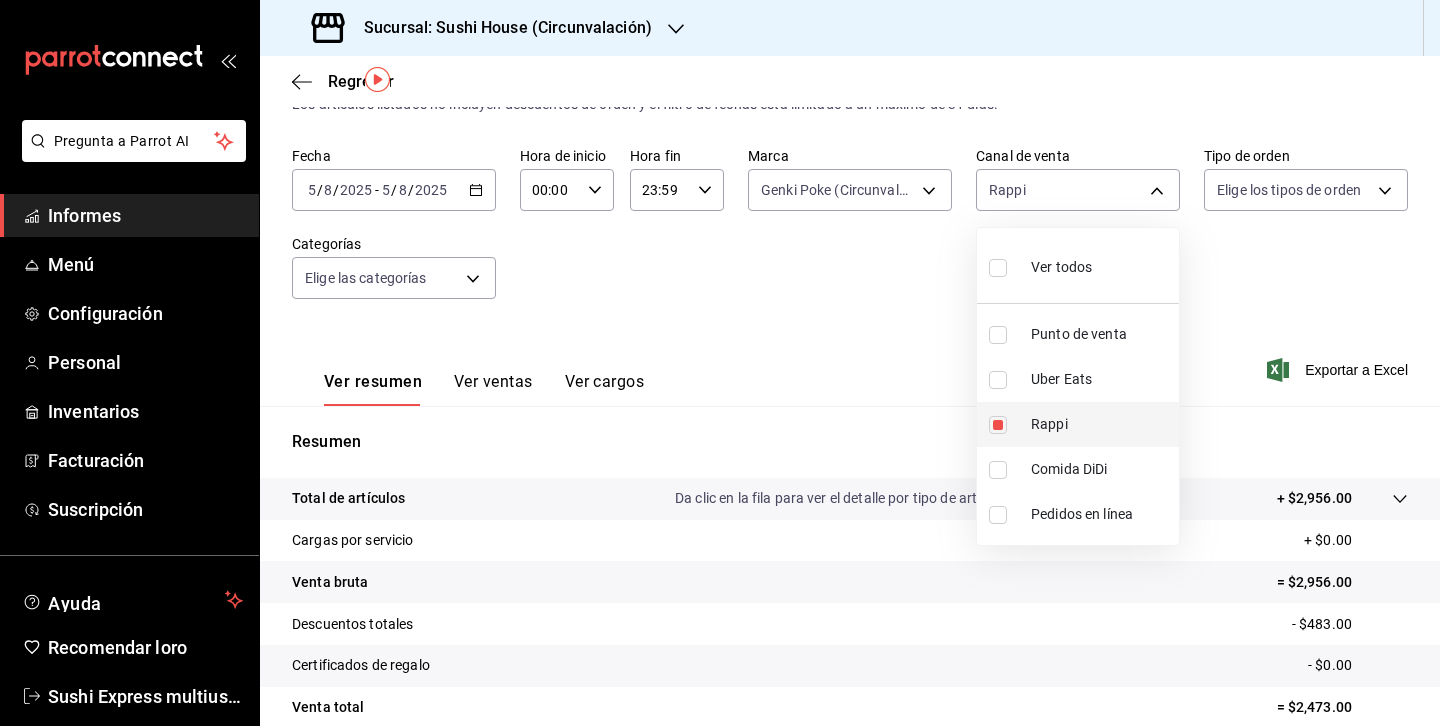 click at bounding box center (998, 425) 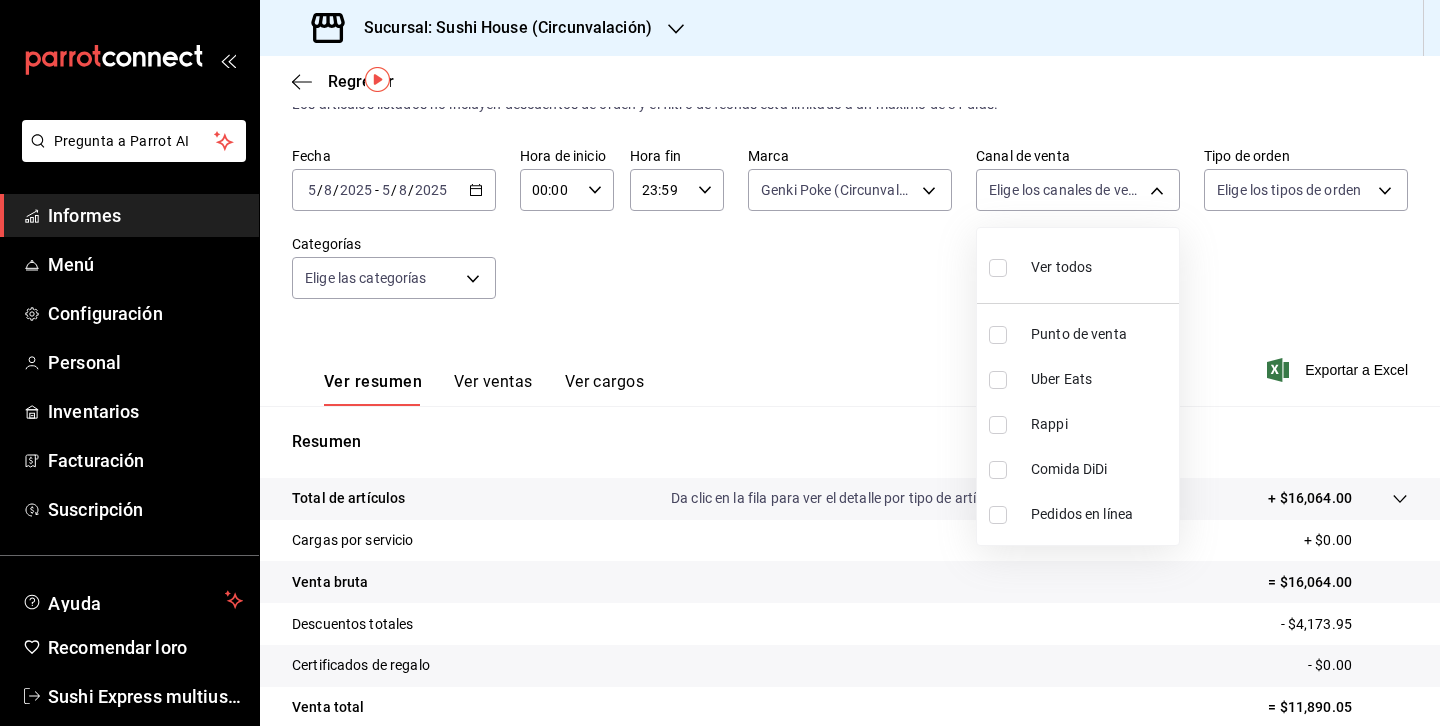 click at bounding box center (998, 380) 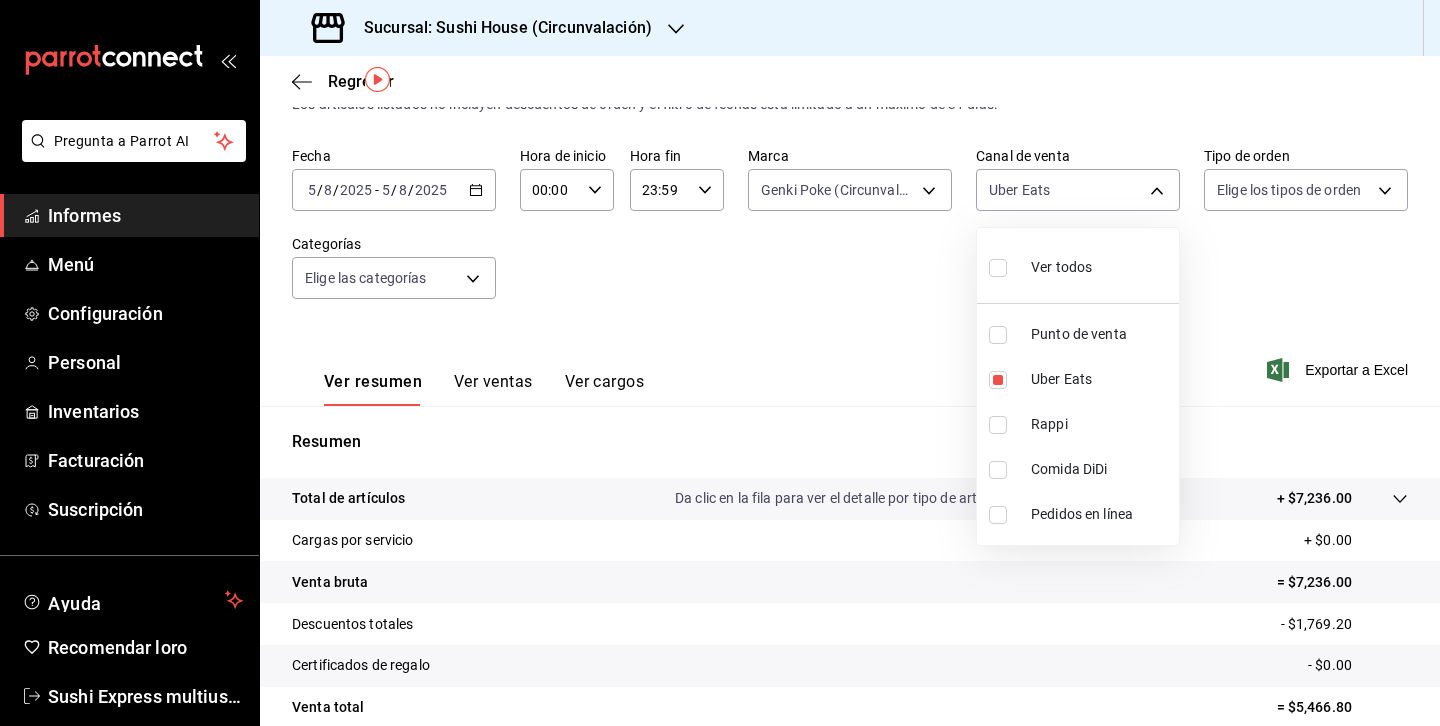click at bounding box center [720, 363] 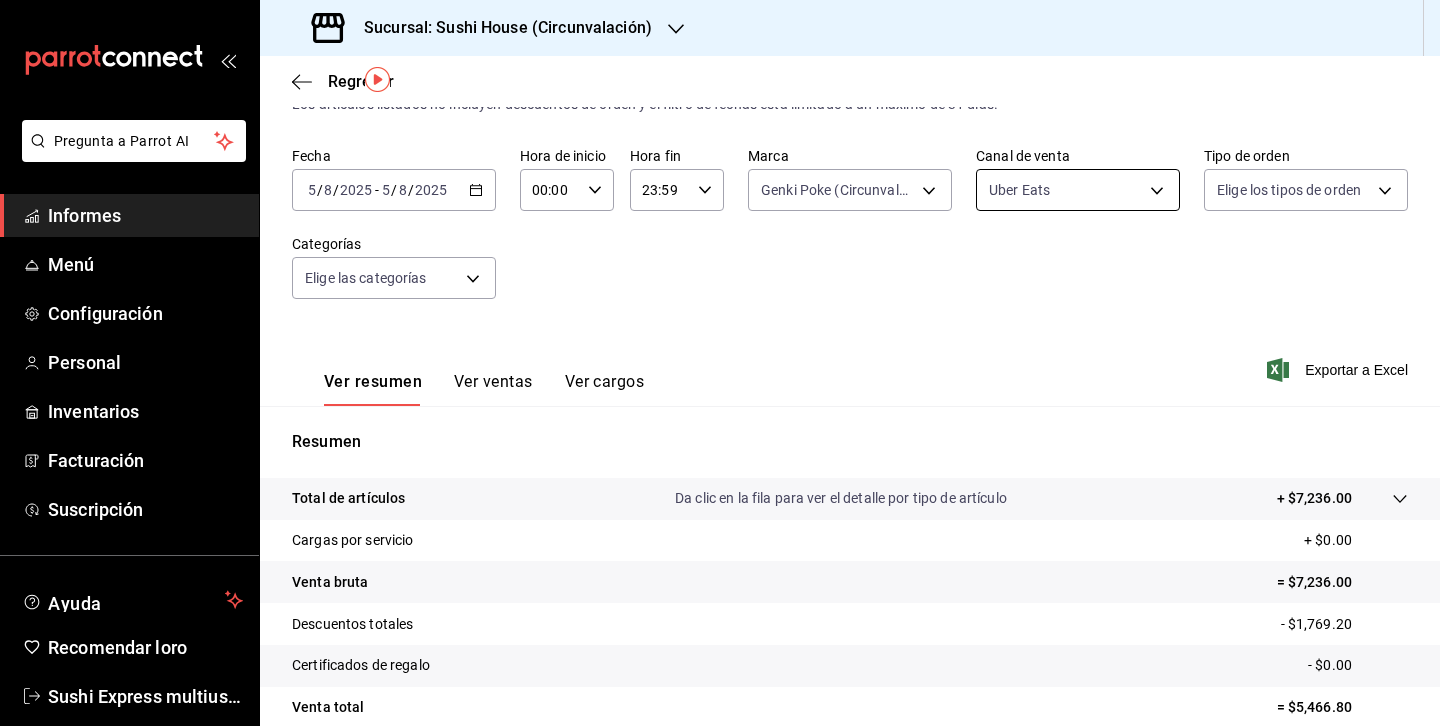 click on "Pregunta a Parrot AI Informes   Menú   Configuración   Personal   Inventarios   Facturación   Suscripción   Ayuda Recomendar loro   Sushi Express multiusuario   Sugerir nueva función   Sucursal: Sushi House (Circunvalación) Regresar Ventas Los artículos listados no incluyen descuentos de orden y el filtro de fechas está limitado a un máximo de 31 días. Fecha [DATE] [DATE] - [DATE] [DATE] Hora de inicio 00:00 Hora de inicio Hora fin 23:59 Hora fin Marca Genki Poke (Circunvalación), Genki Poke (Circunvalación - Turbo) [UUID],[UUID] Canal de venta Uber Eats UBER_EATS Tipo de orden Elige los tipos de orden Categorías Elige las categorías Ver resumen Ver ventas Ver cargos Exportar a Excel Resumen Total de artículos Da clic en la fila para ver el detalle por tipo de artículo + $7,236.00 Cargas por servicio + $0.00 Venta bruta = $7,236.00 Descuentos totales - $1,769.20 Certificados de regalo - $0.00 Venta total Impuestos" at bounding box center [720, 363] 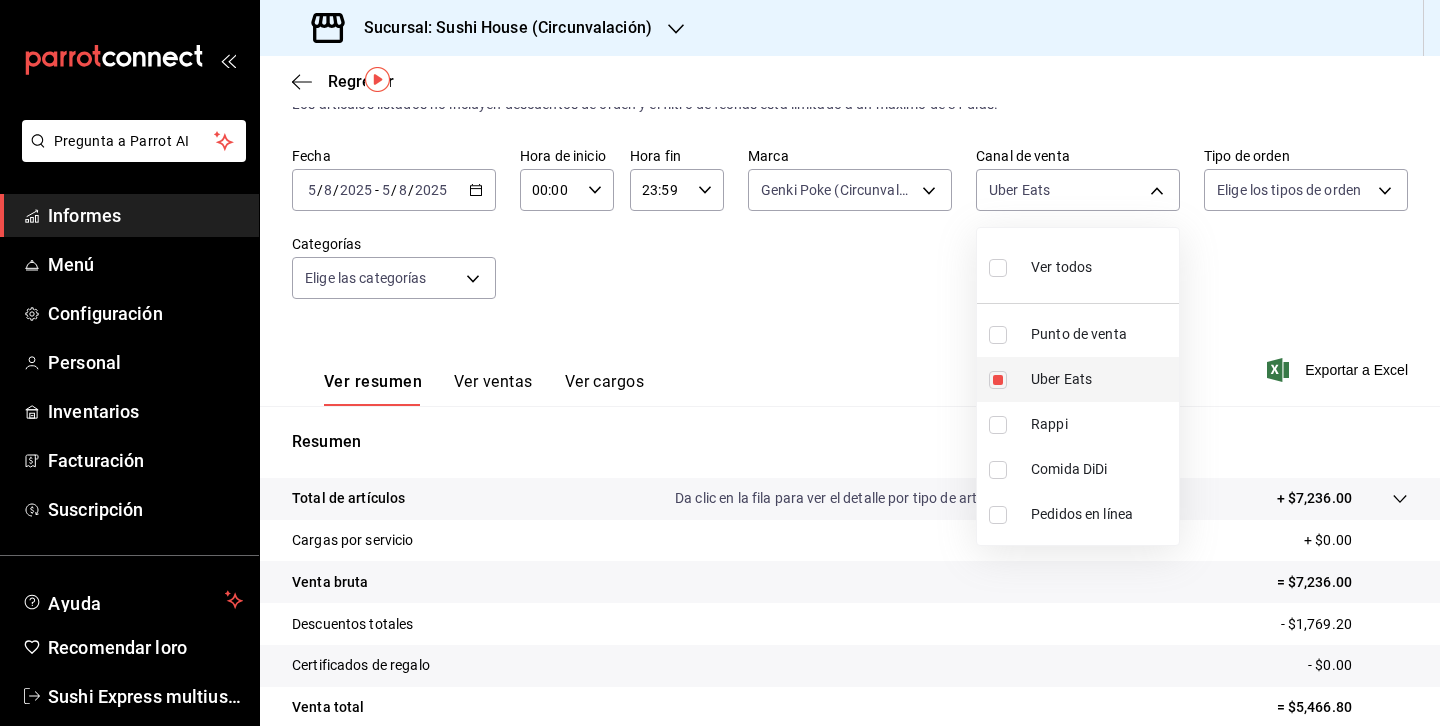 click at bounding box center (998, 380) 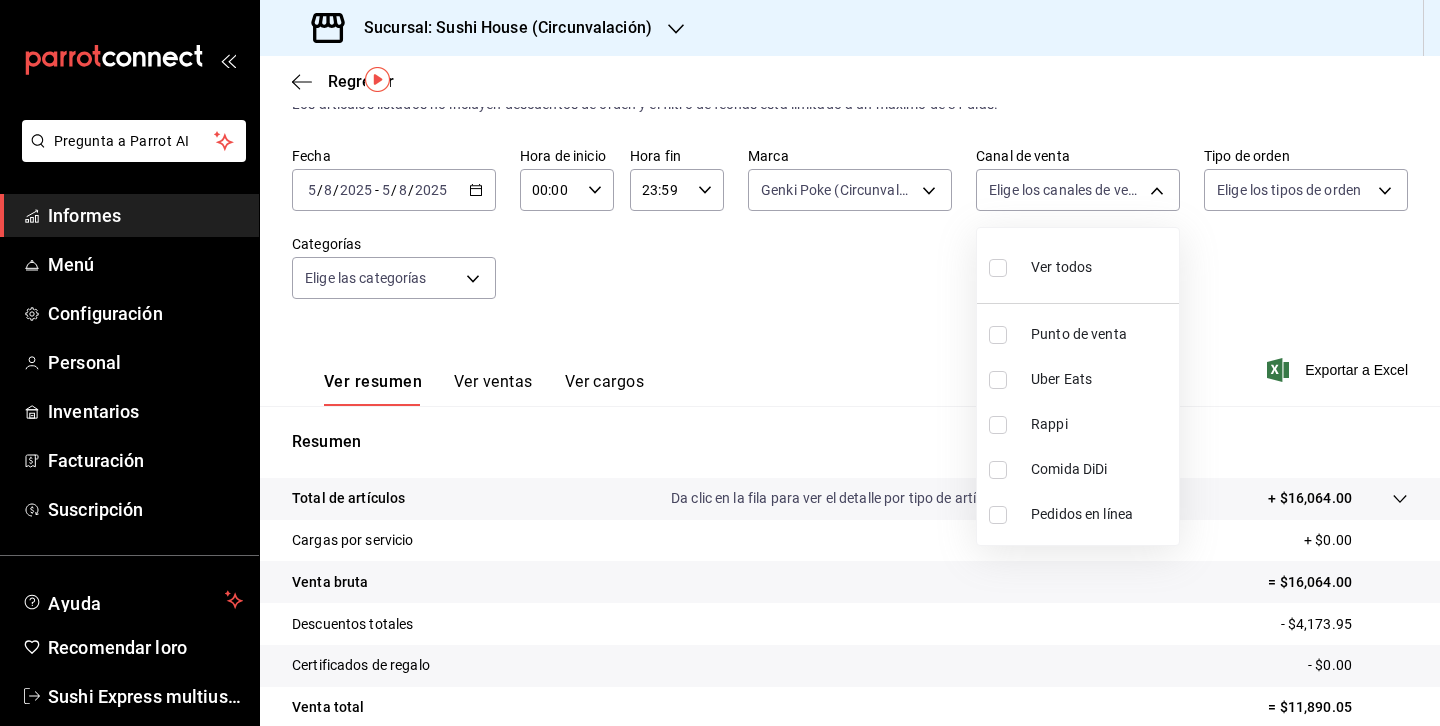 click at bounding box center (998, 470) 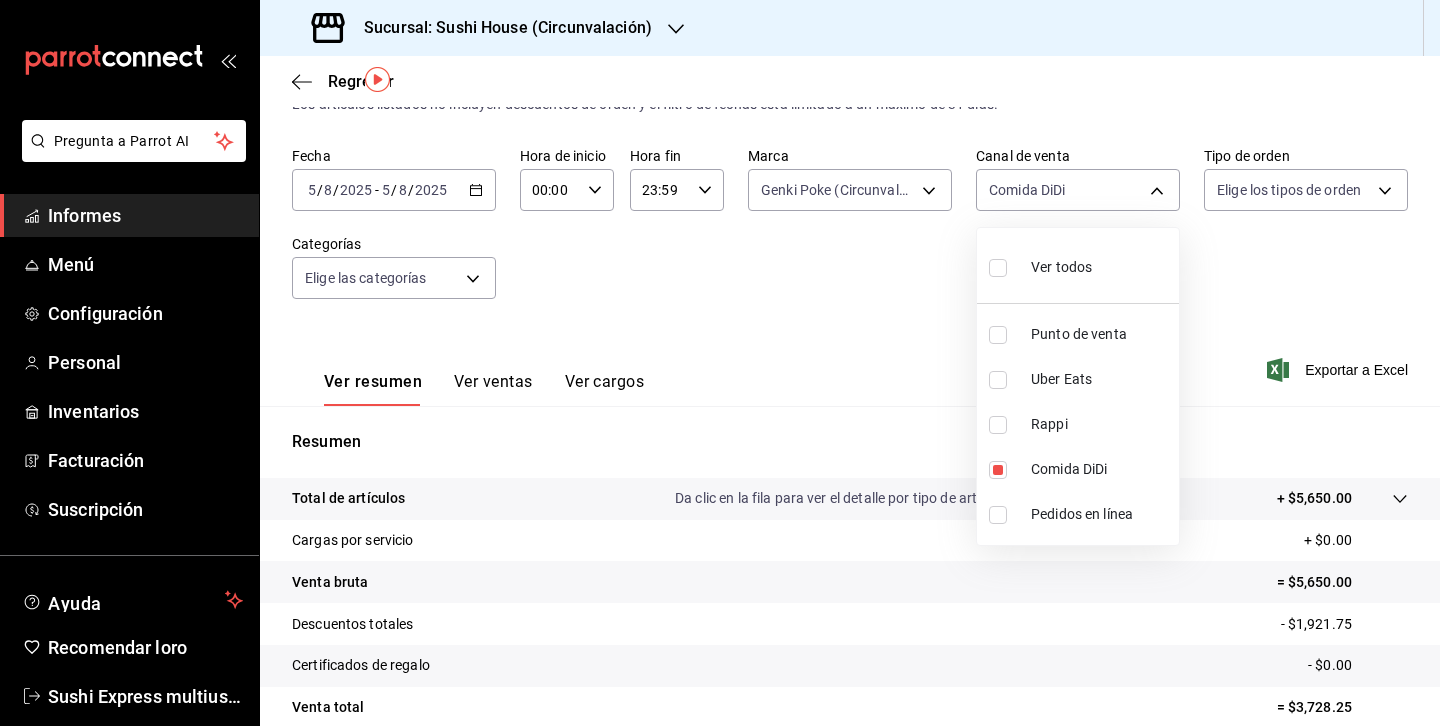 click at bounding box center (720, 363) 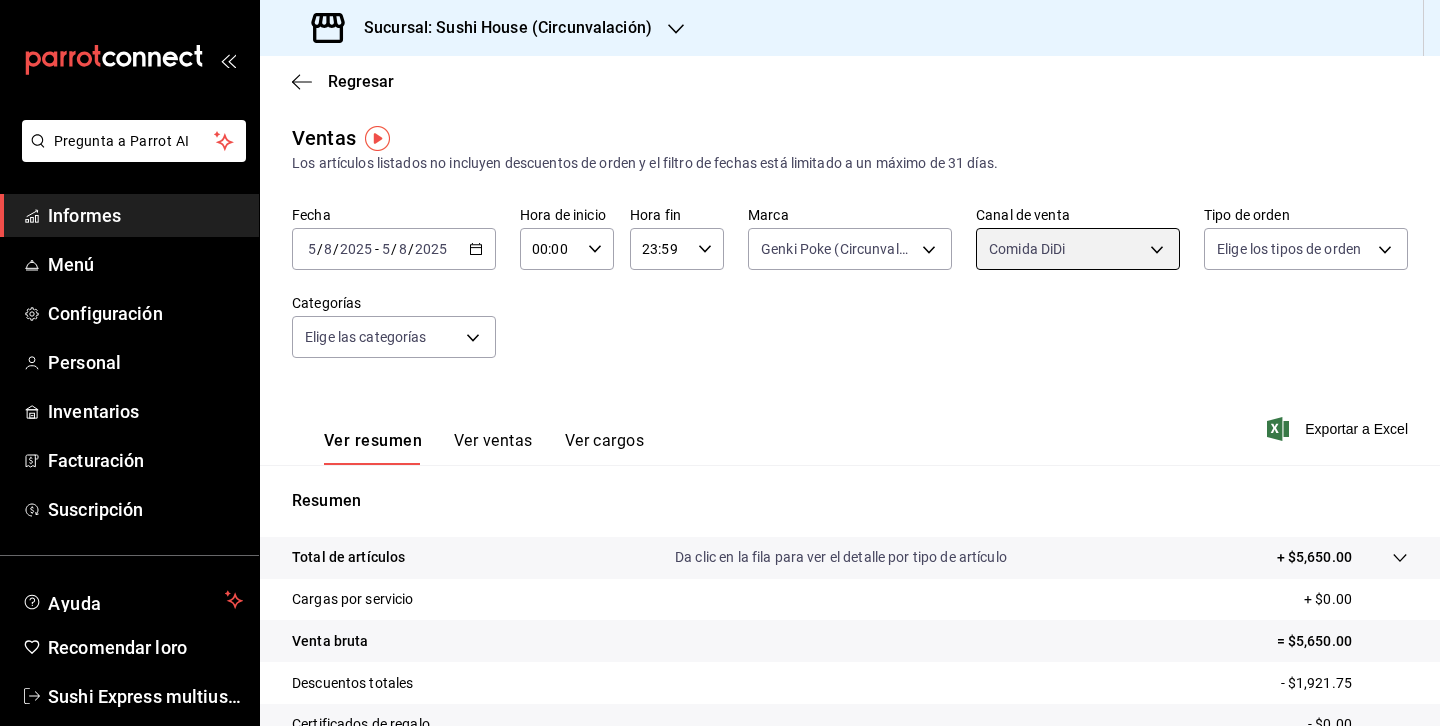 scroll, scrollTop: 1, scrollLeft: 0, axis: vertical 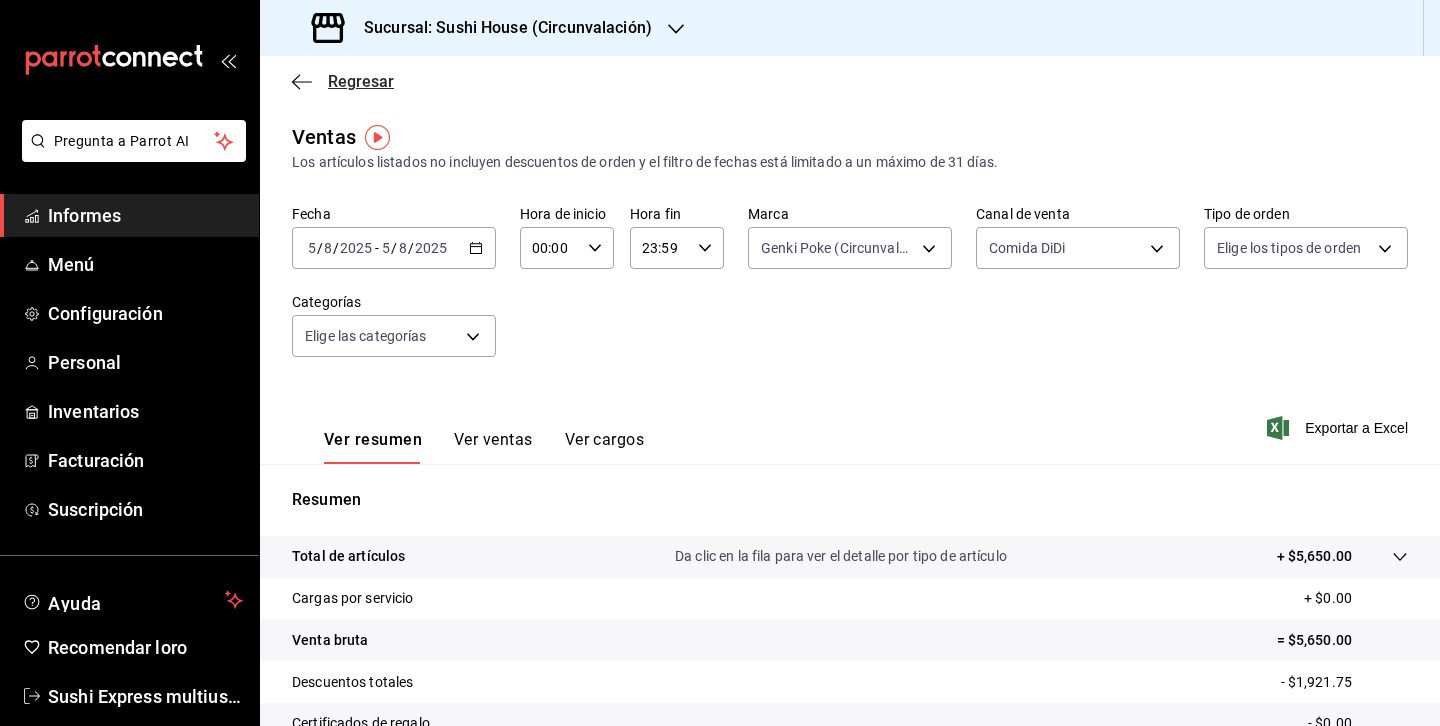 click 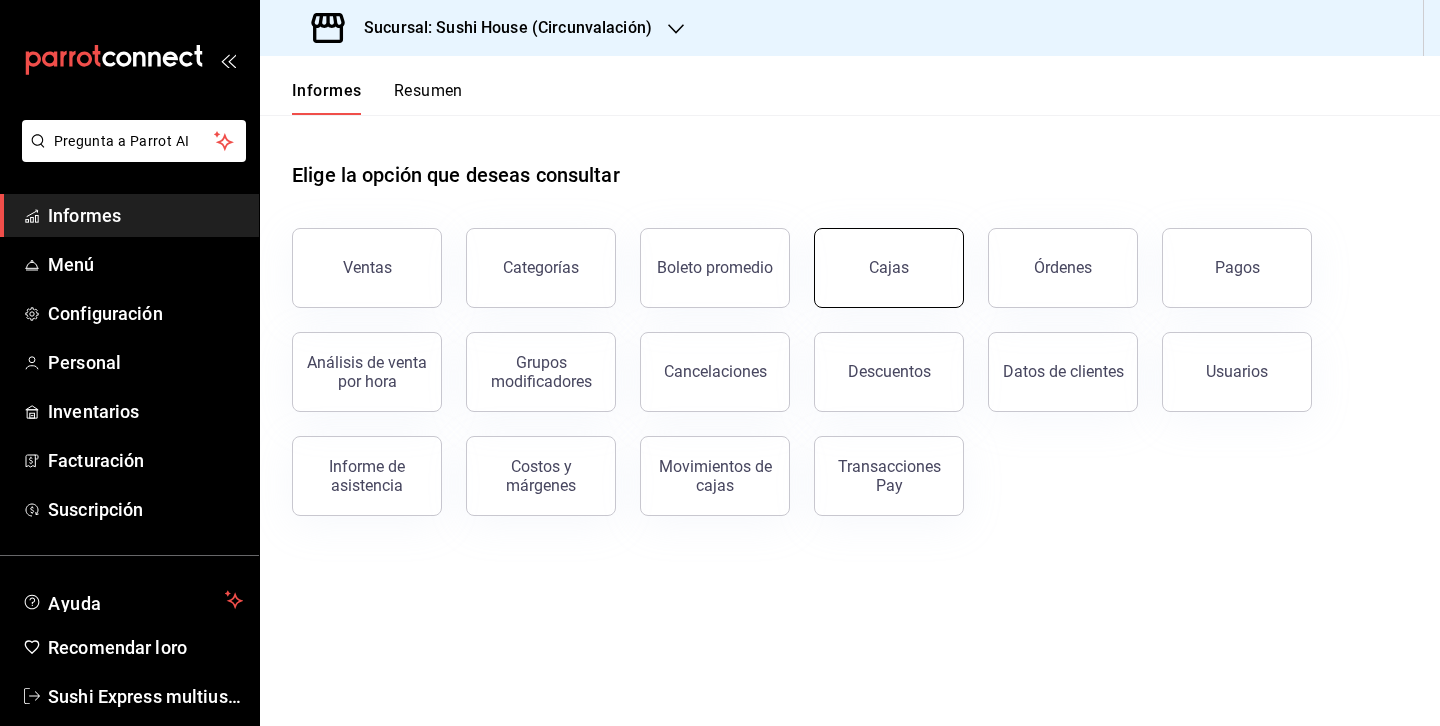 click on "Cajas" at bounding box center [889, 268] 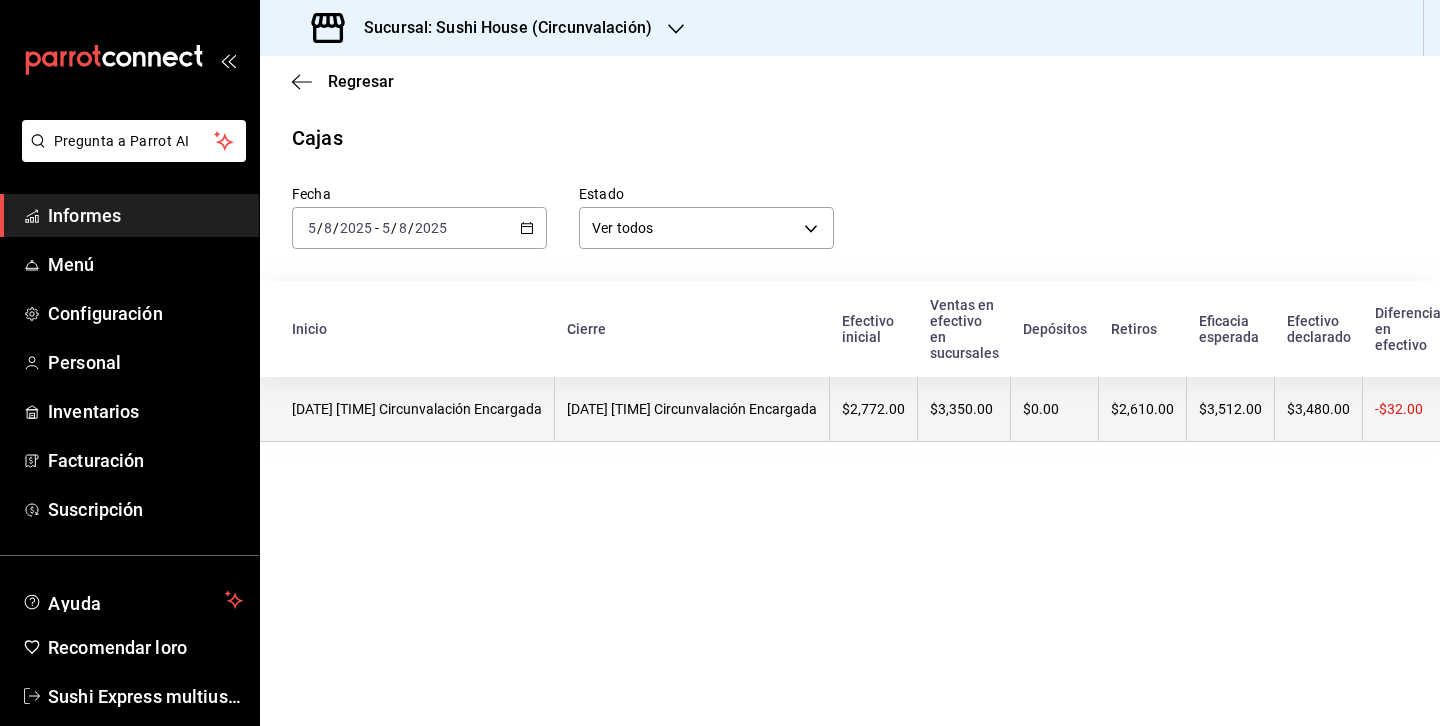 click on "[DATE] [TIME] Circunvalación Encargada" at bounding box center [417, 409] 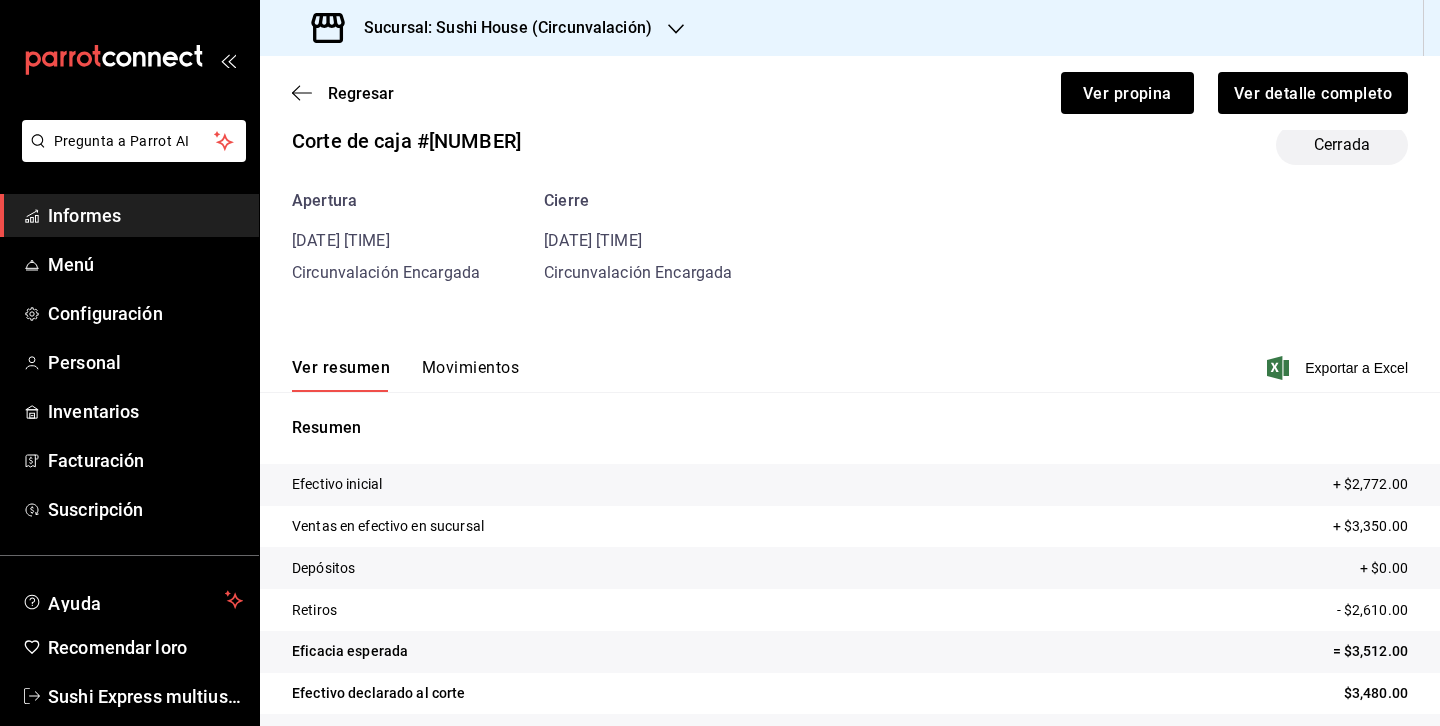 scroll, scrollTop: 33, scrollLeft: 0, axis: vertical 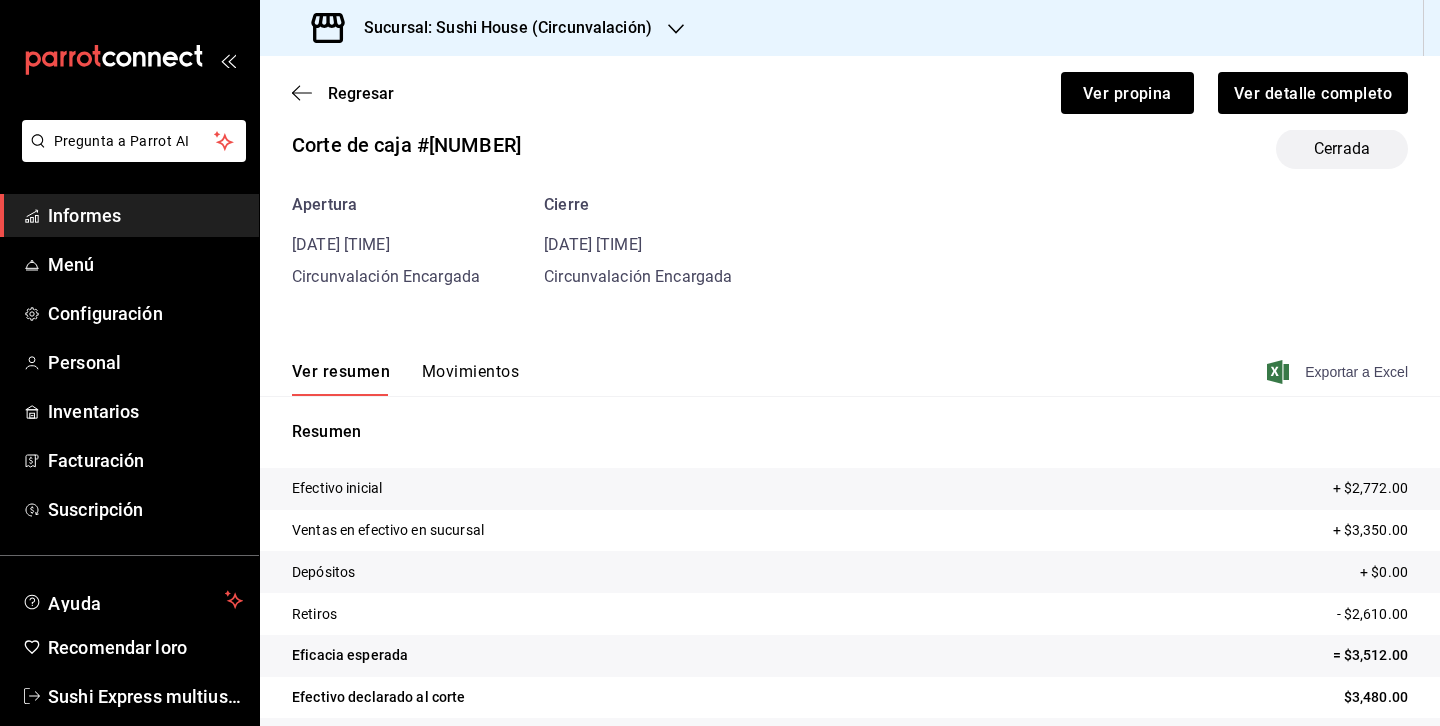 click on "Exportar a Excel" at bounding box center [1356, 372] 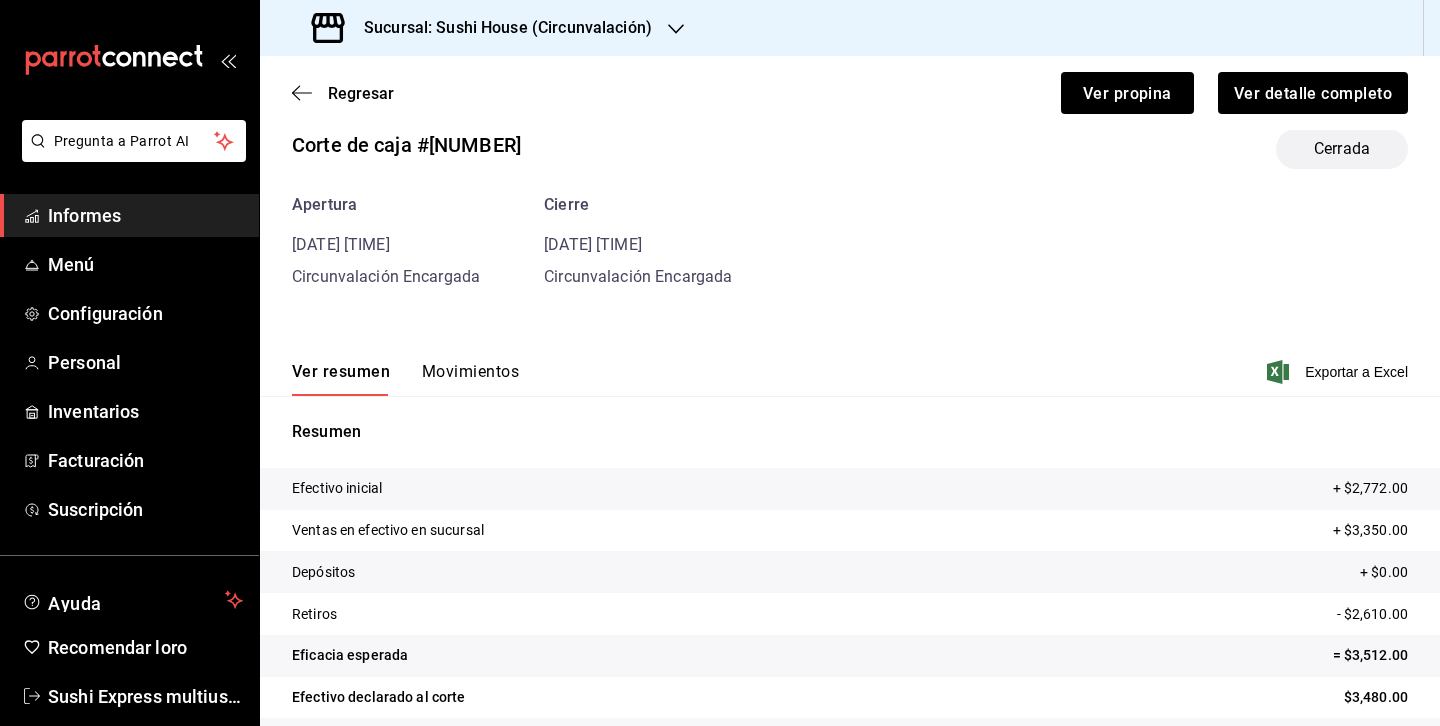click on "Movimientos" at bounding box center (470, 371) 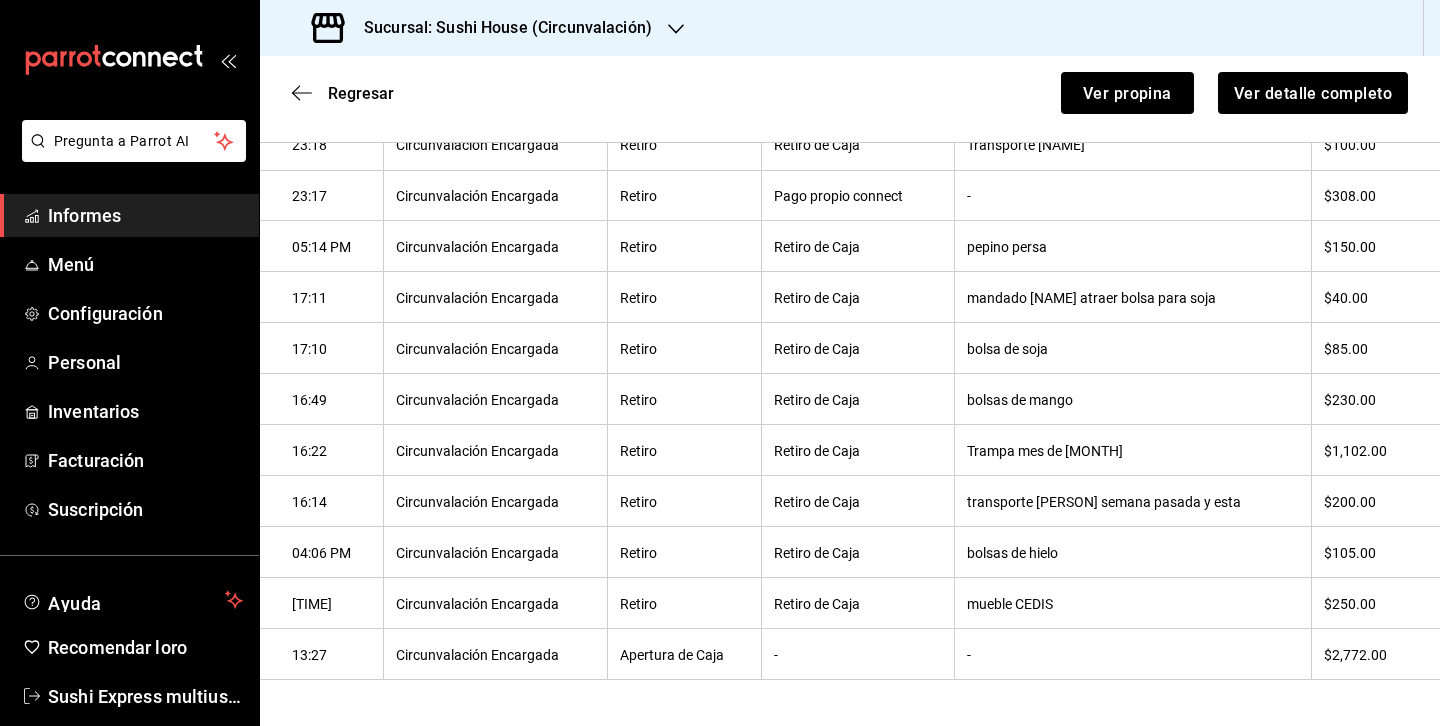 scroll, scrollTop: 500, scrollLeft: 0, axis: vertical 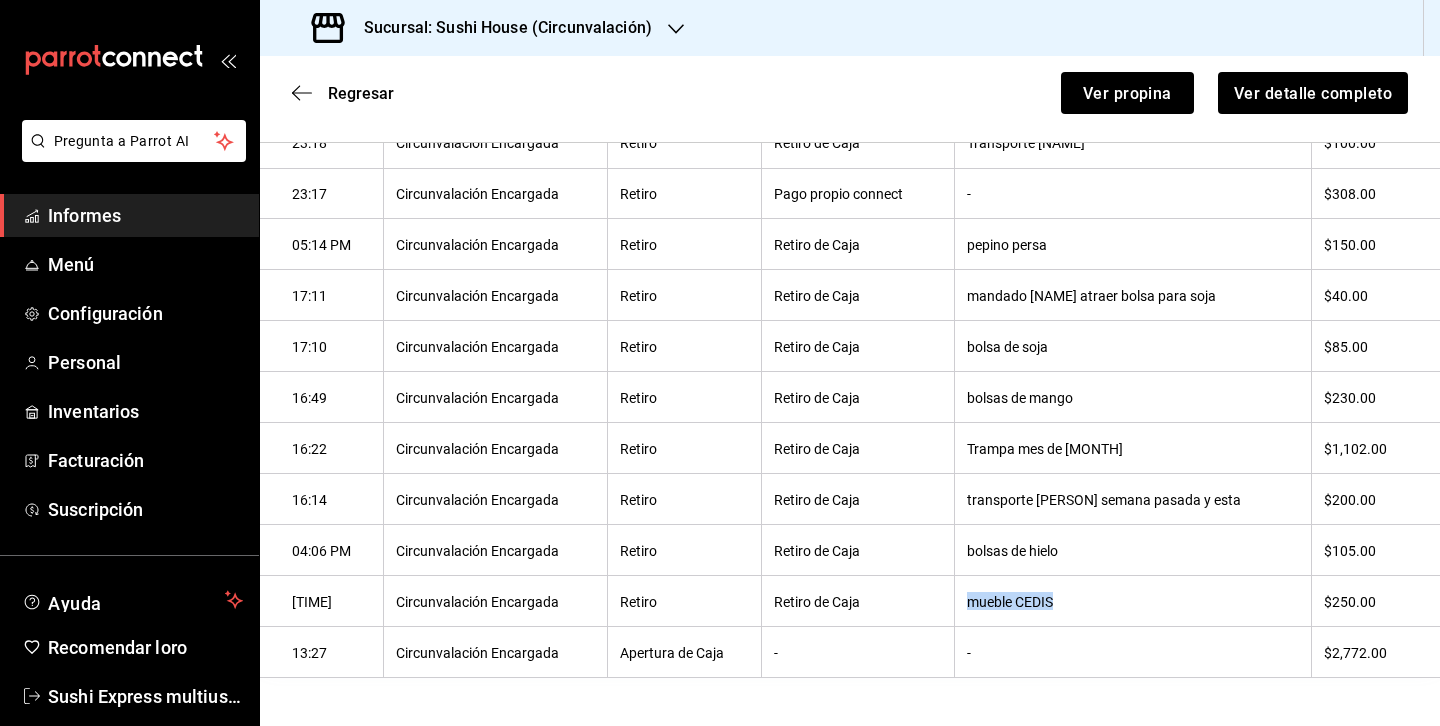 drag, startPoint x: 990, startPoint y: 603, endPoint x: 1105, endPoint y: 609, distance: 115.15642 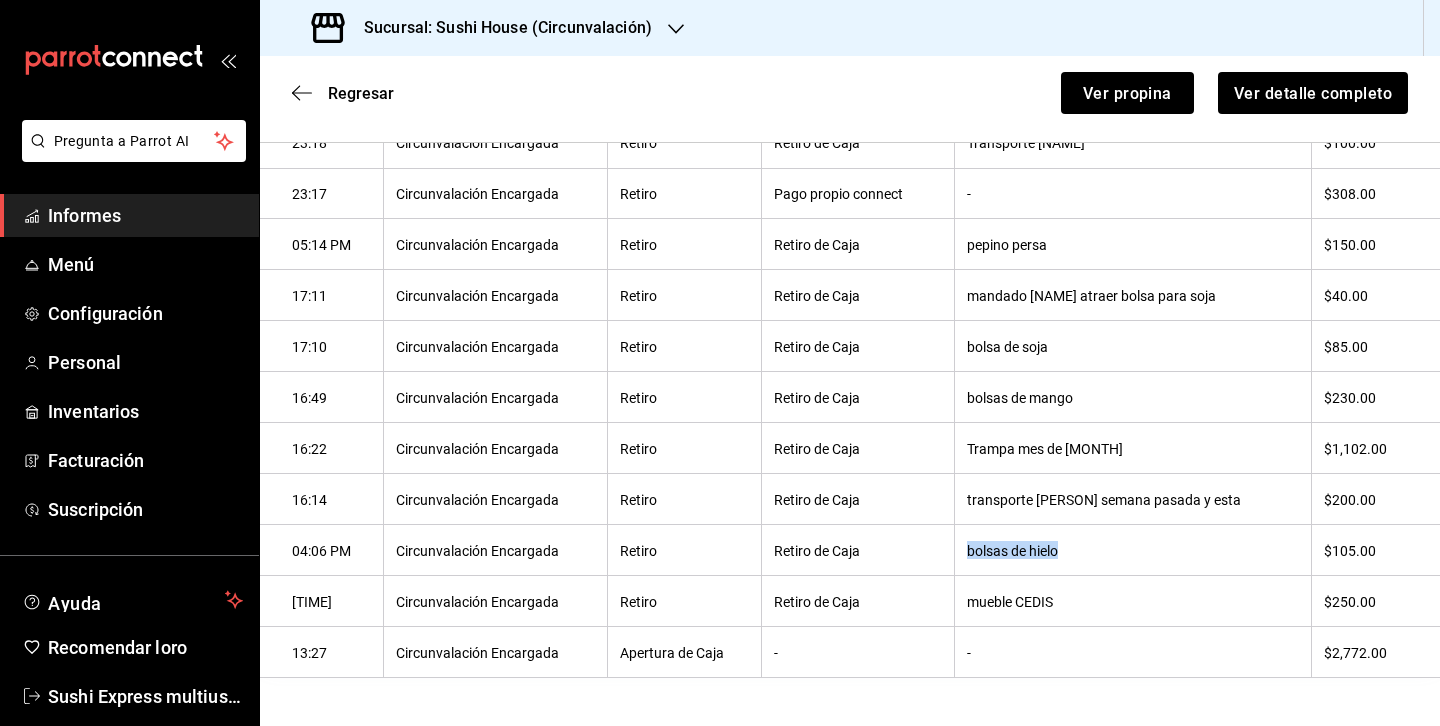 drag, startPoint x: 990, startPoint y: 552, endPoint x: 1106, endPoint y: 562, distance: 116.43024 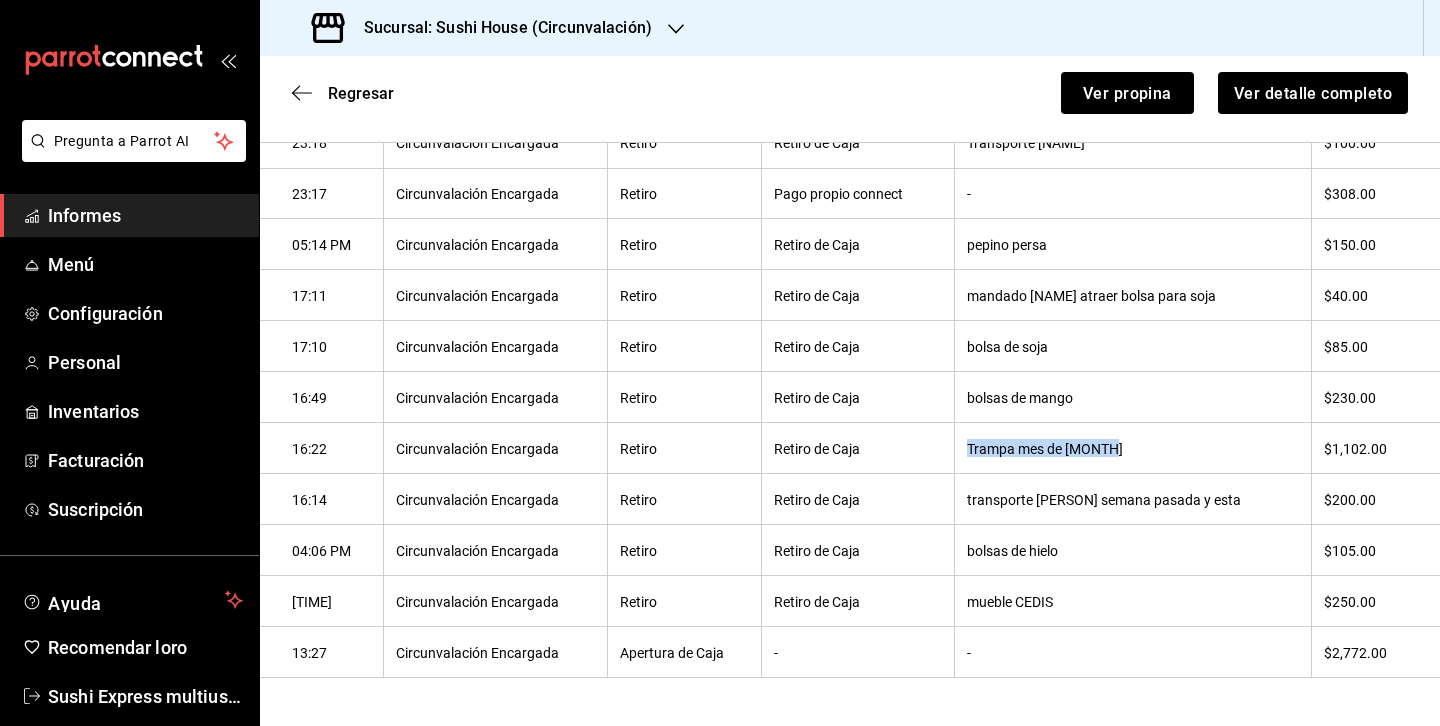 drag, startPoint x: 992, startPoint y: 449, endPoint x: 1181, endPoint y: 454, distance: 189.06613 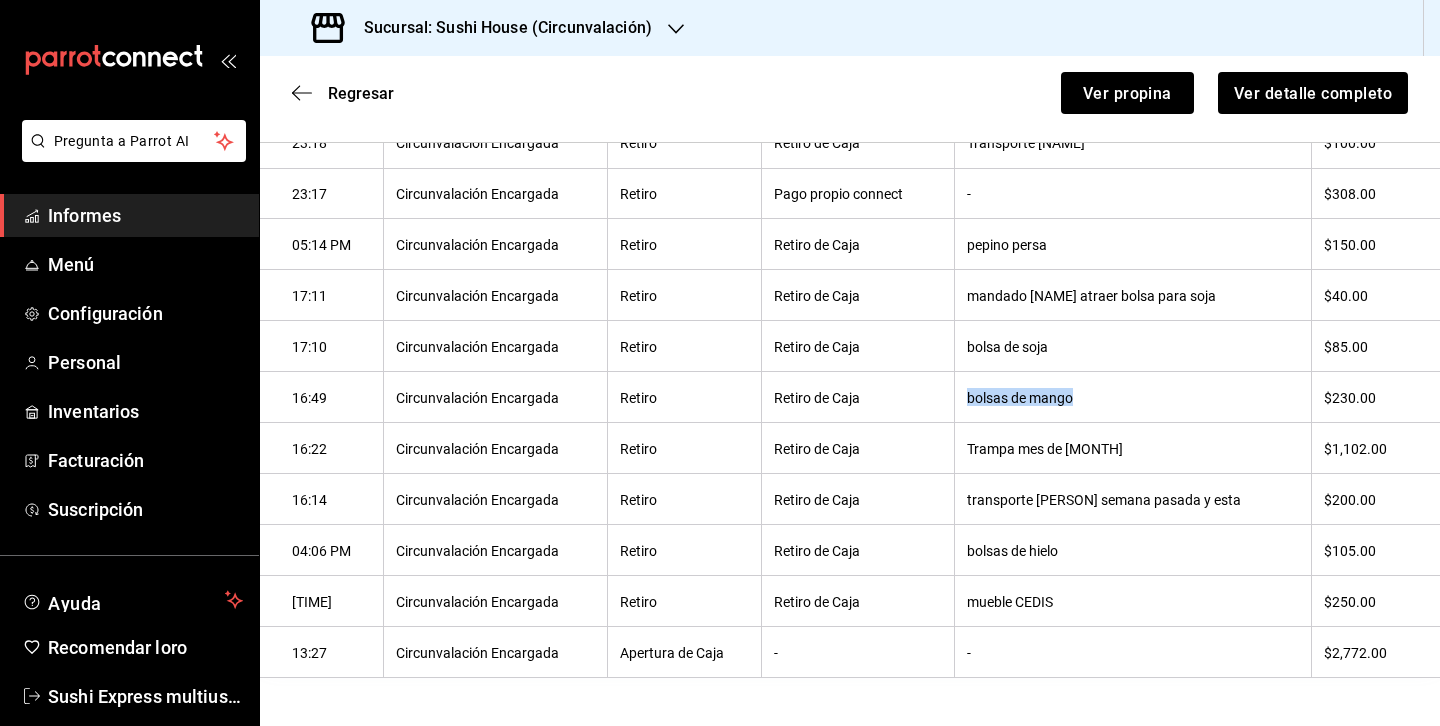 drag, startPoint x: 990, startPoint y: 397, endPoint x: 1114, endPoint y: 412, distance: 124.90396 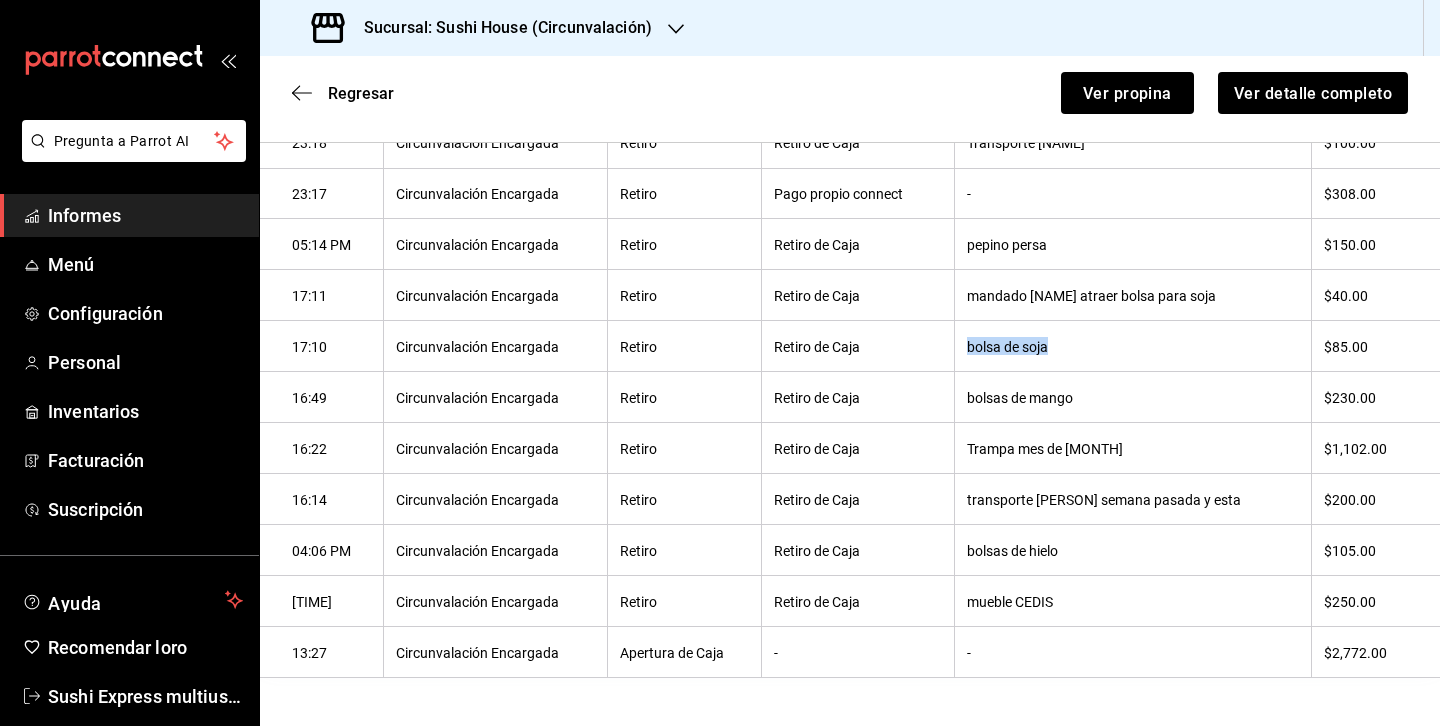 drag, startPoint x: 993, startPoint y: 351, endPoint x: 1099, endPoint y: 350, distance: 106.004715 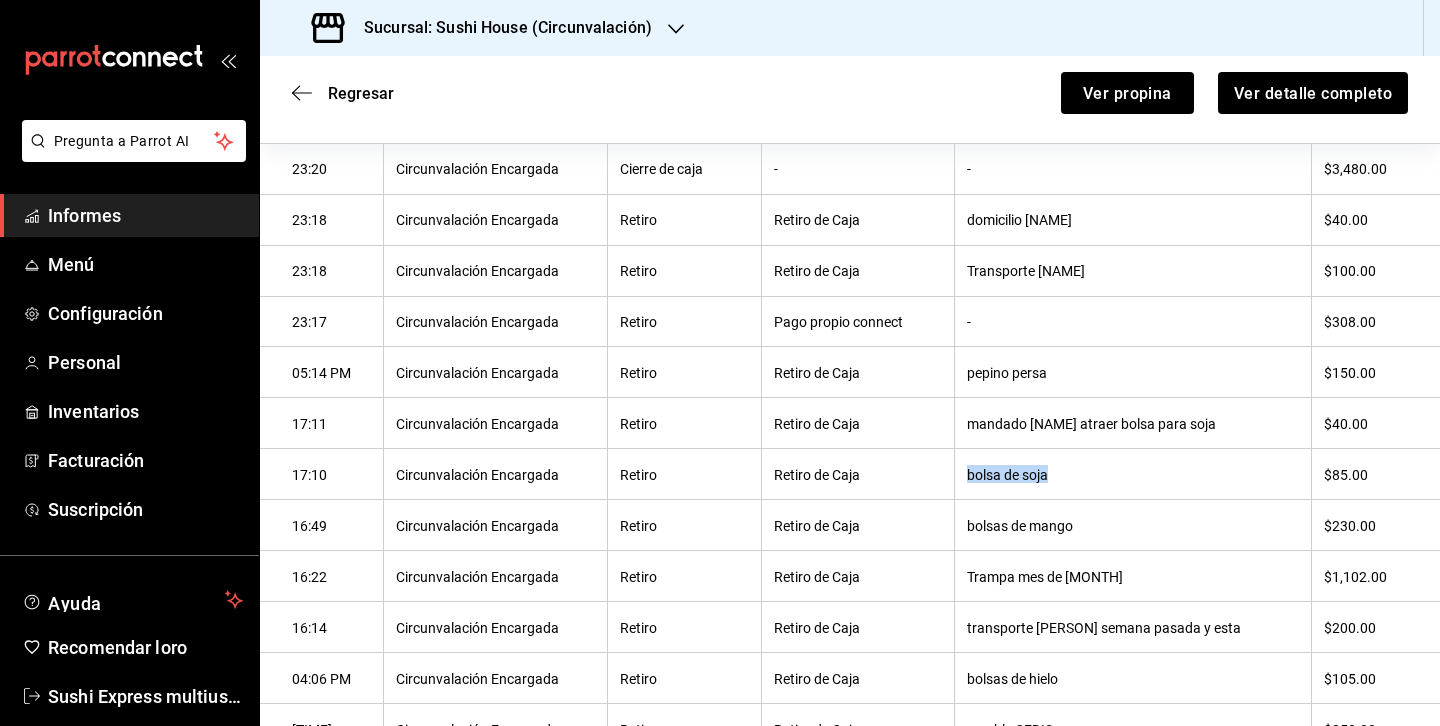 scroll, scrollTop: 369, scrollLeft: 0, axis: vertical 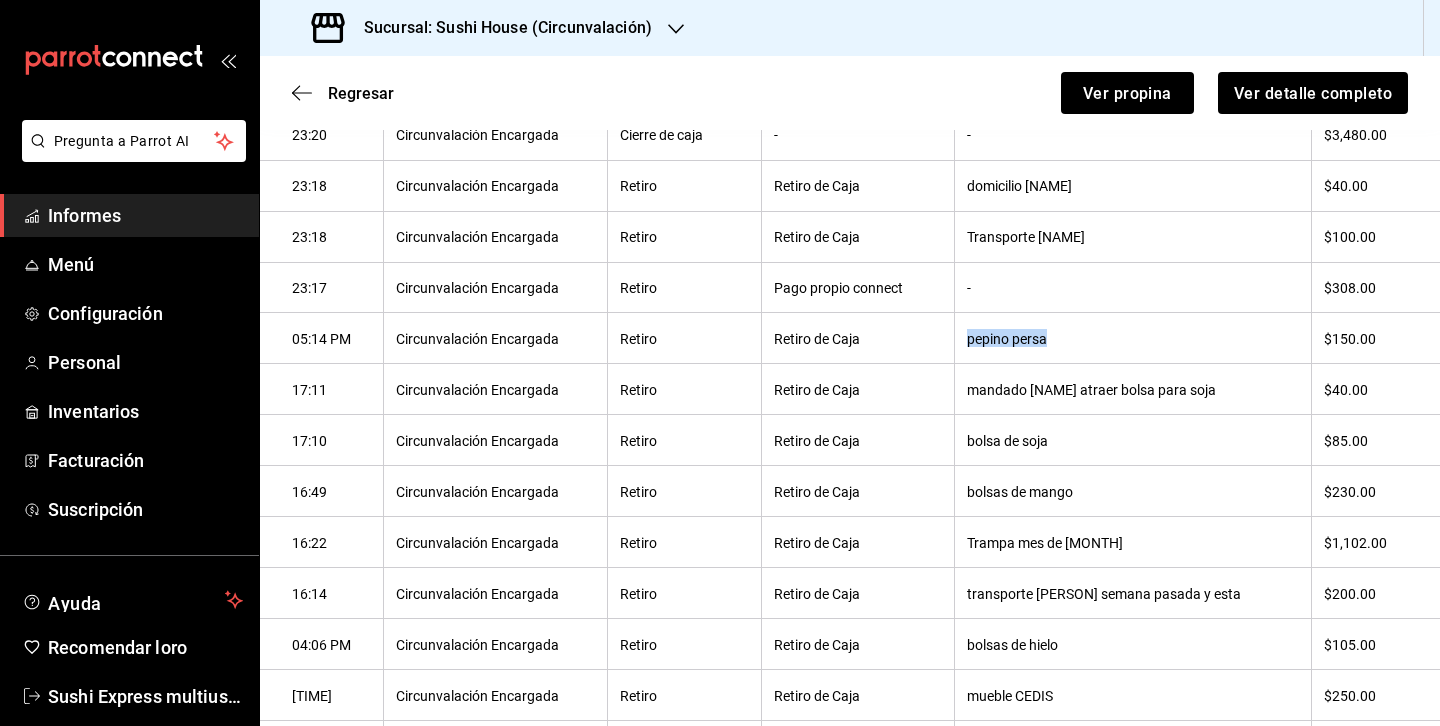 drag, startPoint x: 989, startPoint y: 340, endPoint x: 1103, endPoint y: 340, distance: 114 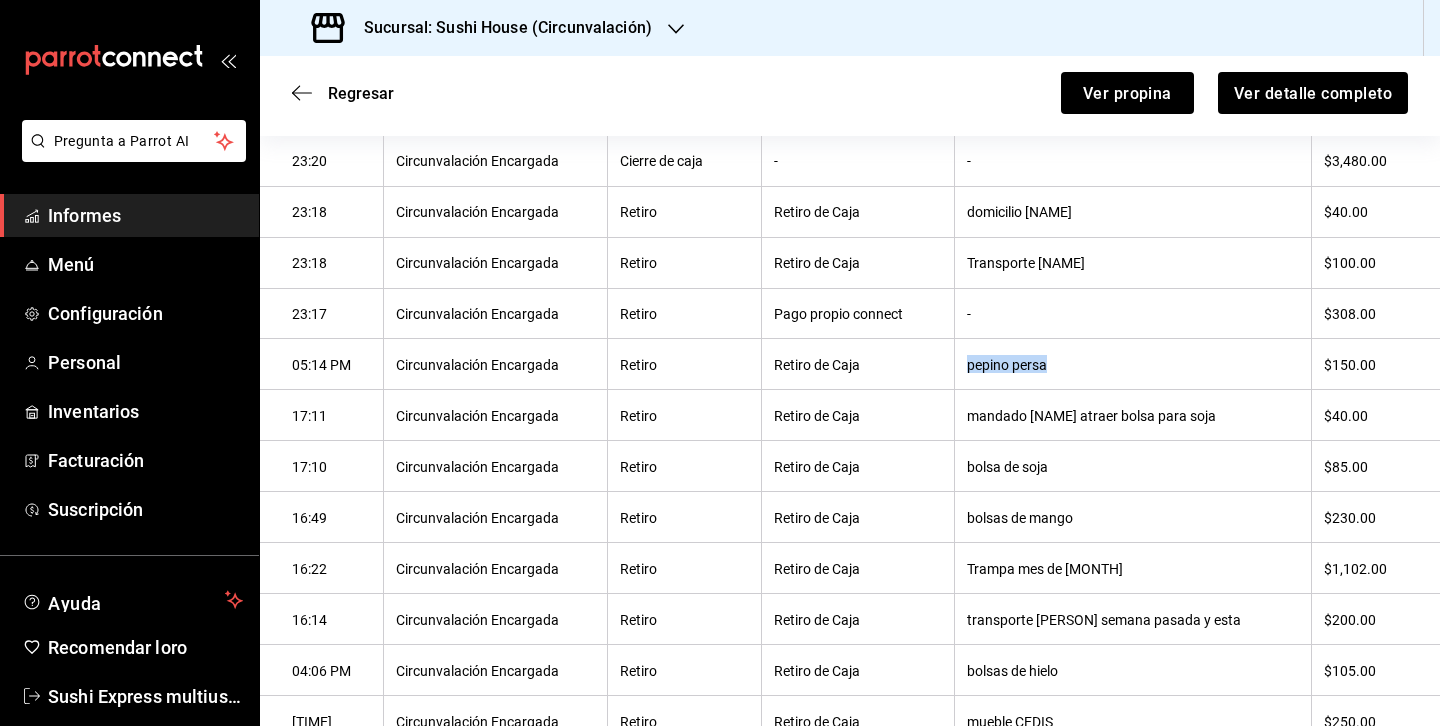scroll, scrollTop: 344, scrollLeft: 0, axis: vertical 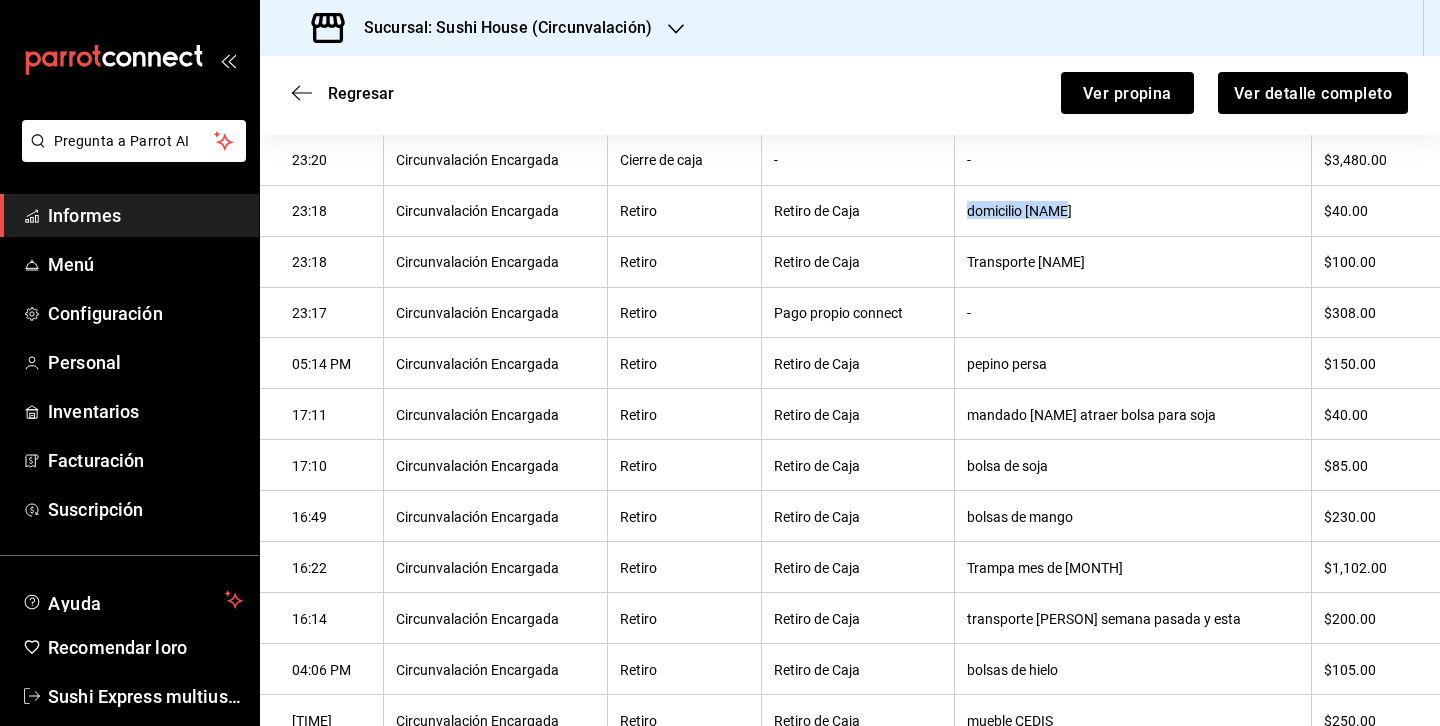 drag, startPoint x: 991, startPoint y: 213, endPoint x: 1088, endPoint y: 217, distance: 97.082436 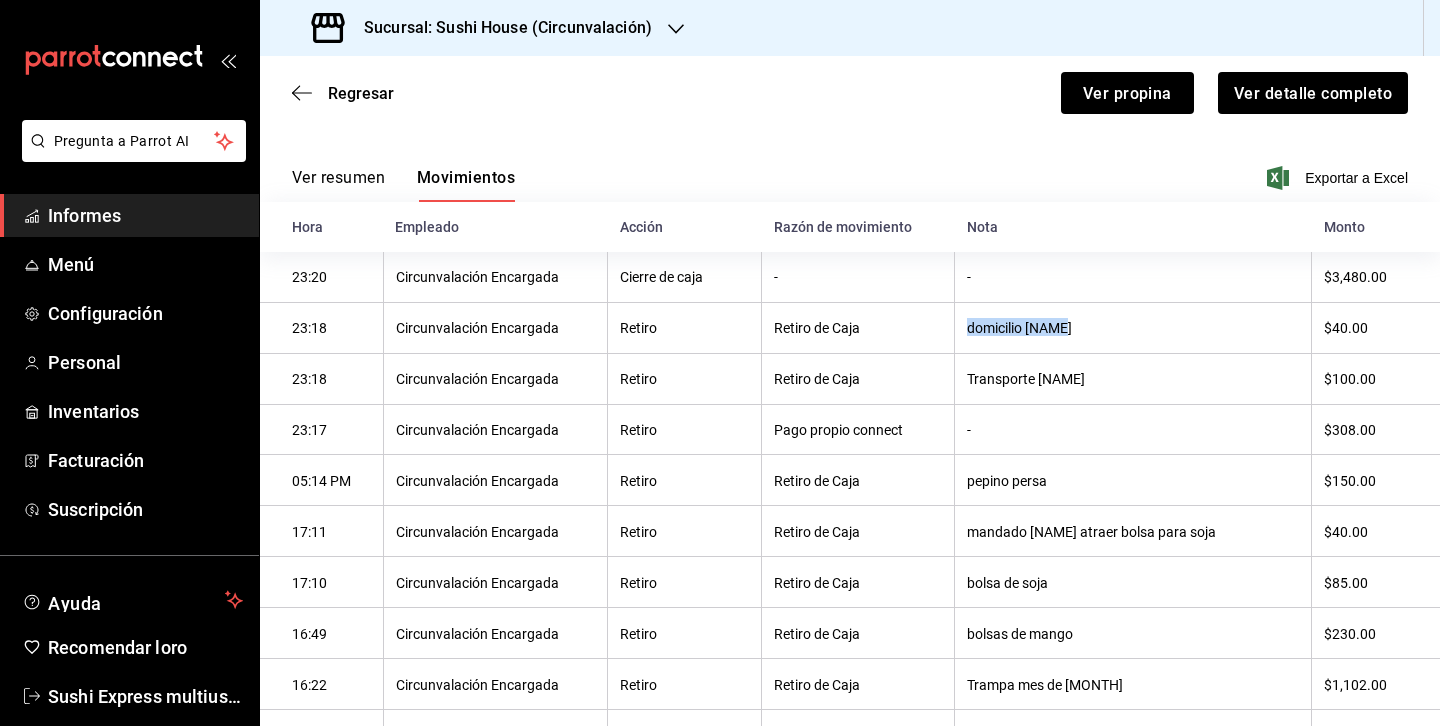 scroll, scrollTop: 227, scrollLeft: 0, axis: vertical 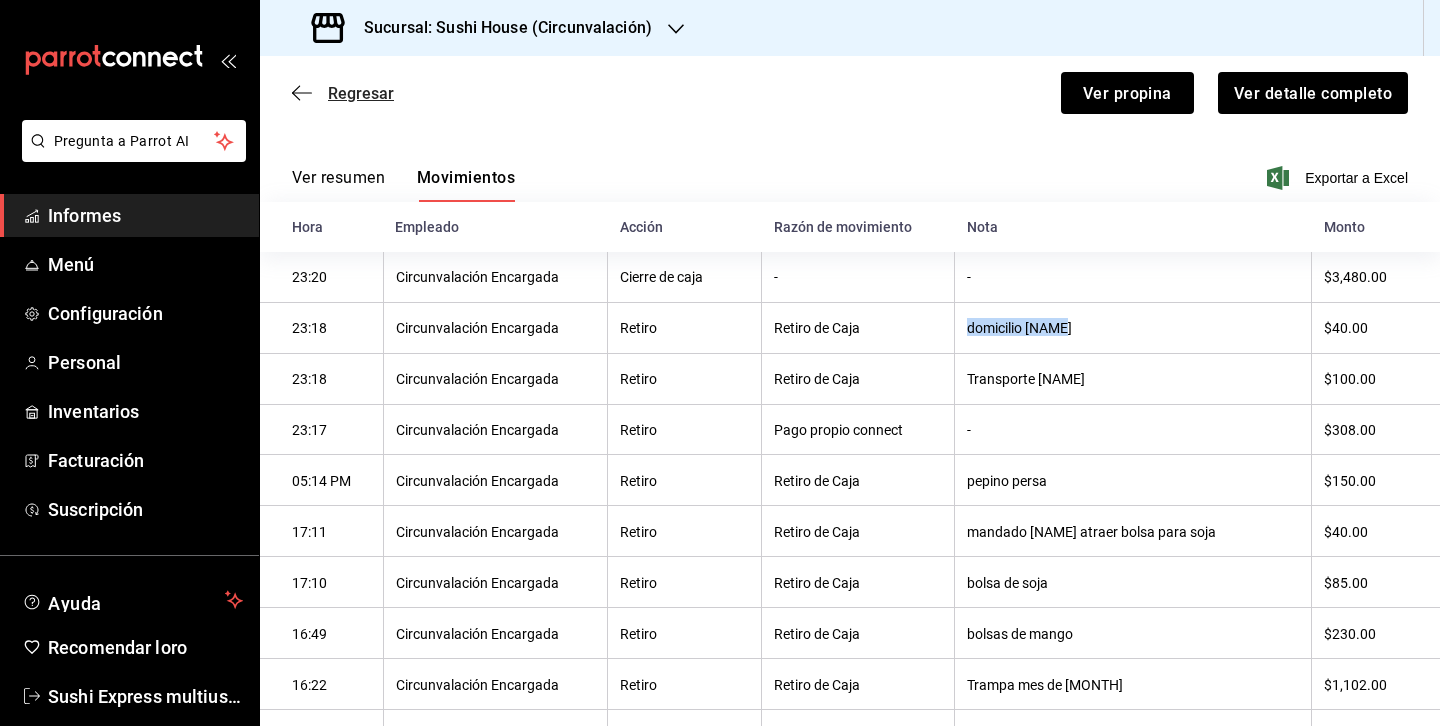 click 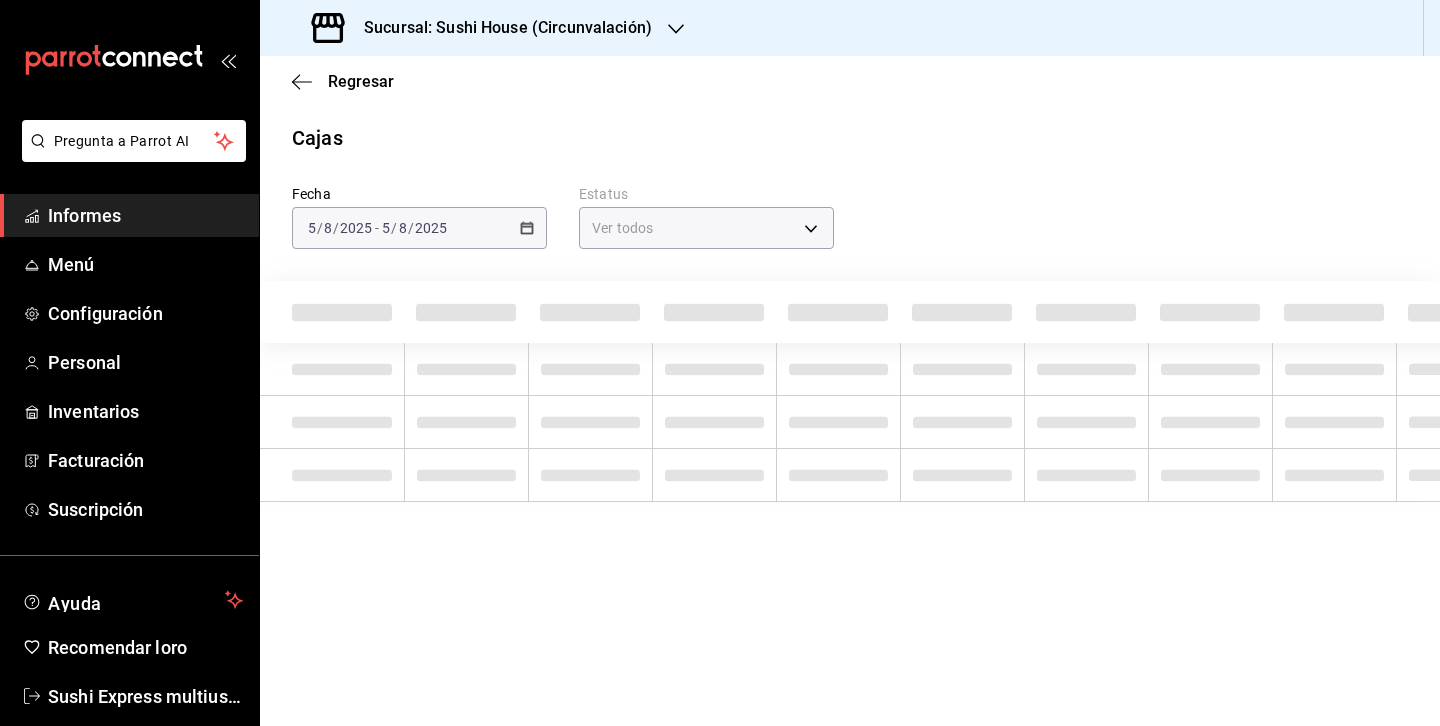 scroll, scrollTop: 0, scrollLeft: 0, axis: both 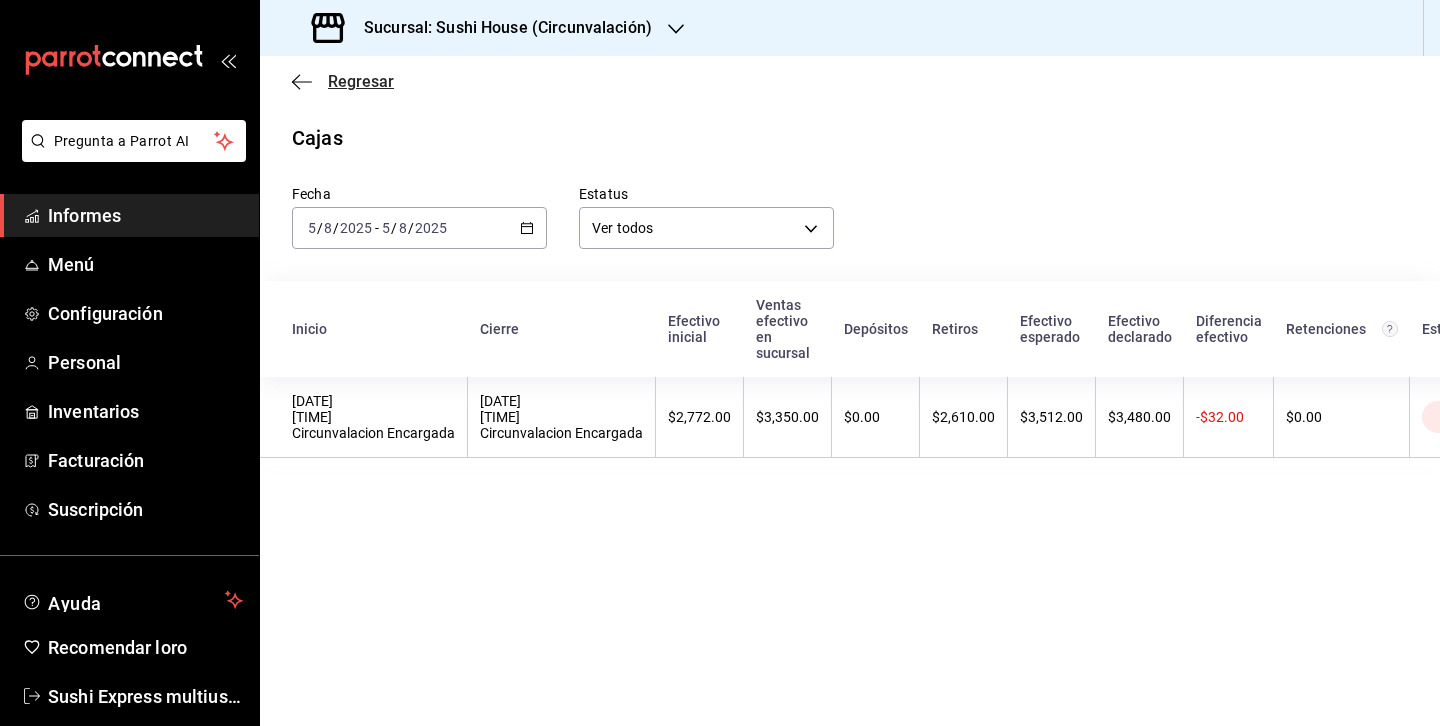 click 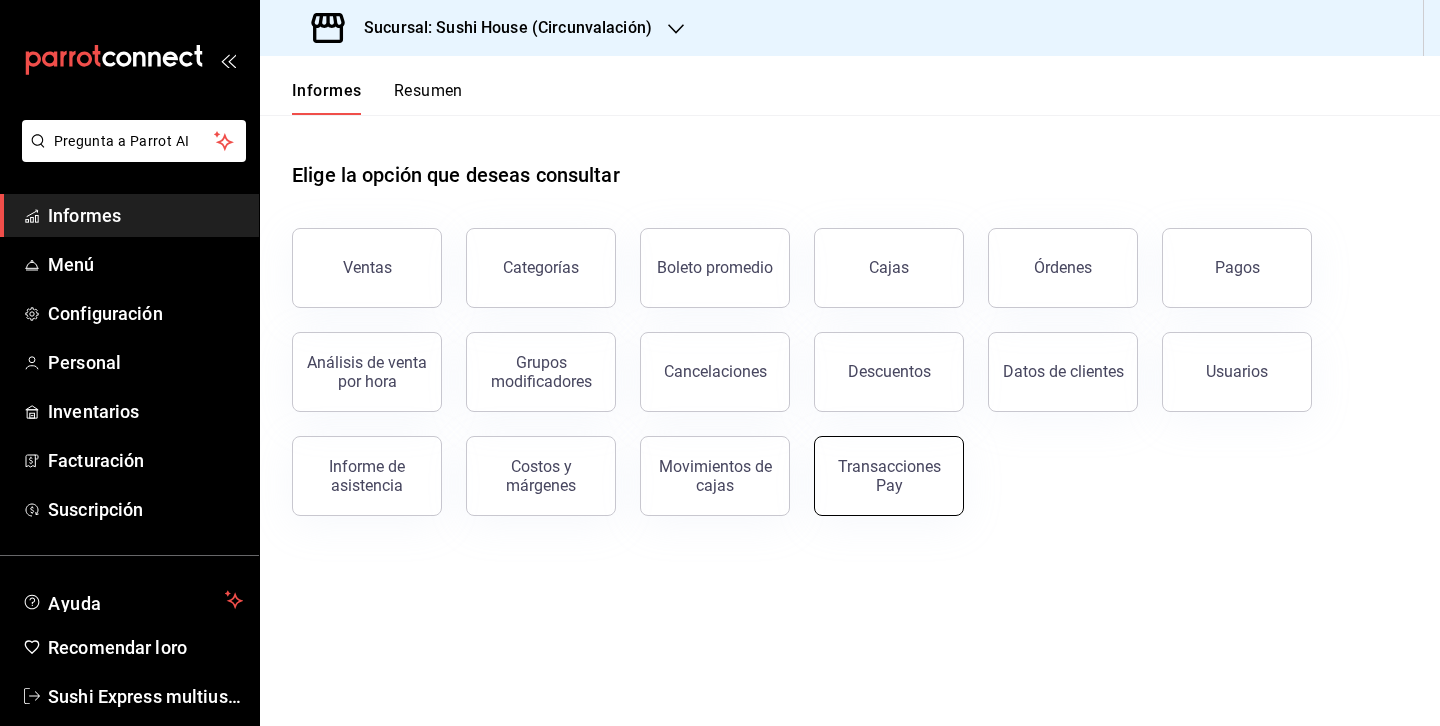 click on "Transacciones Pay" at bounding box center (889, 476) 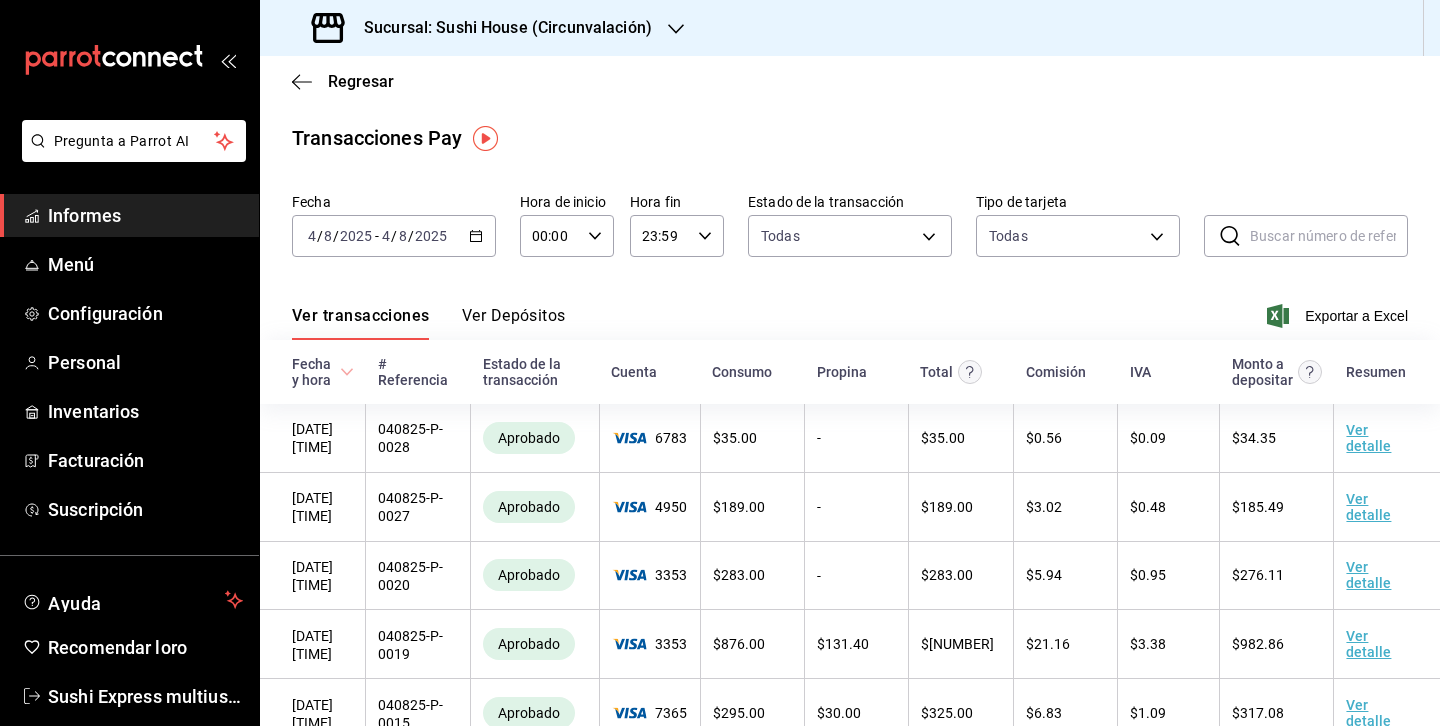 click on "2025-08-04 4 / 8 / 2025 - 2025-08-04 4 / 8 / 2025" at bounding box center [394, 236] 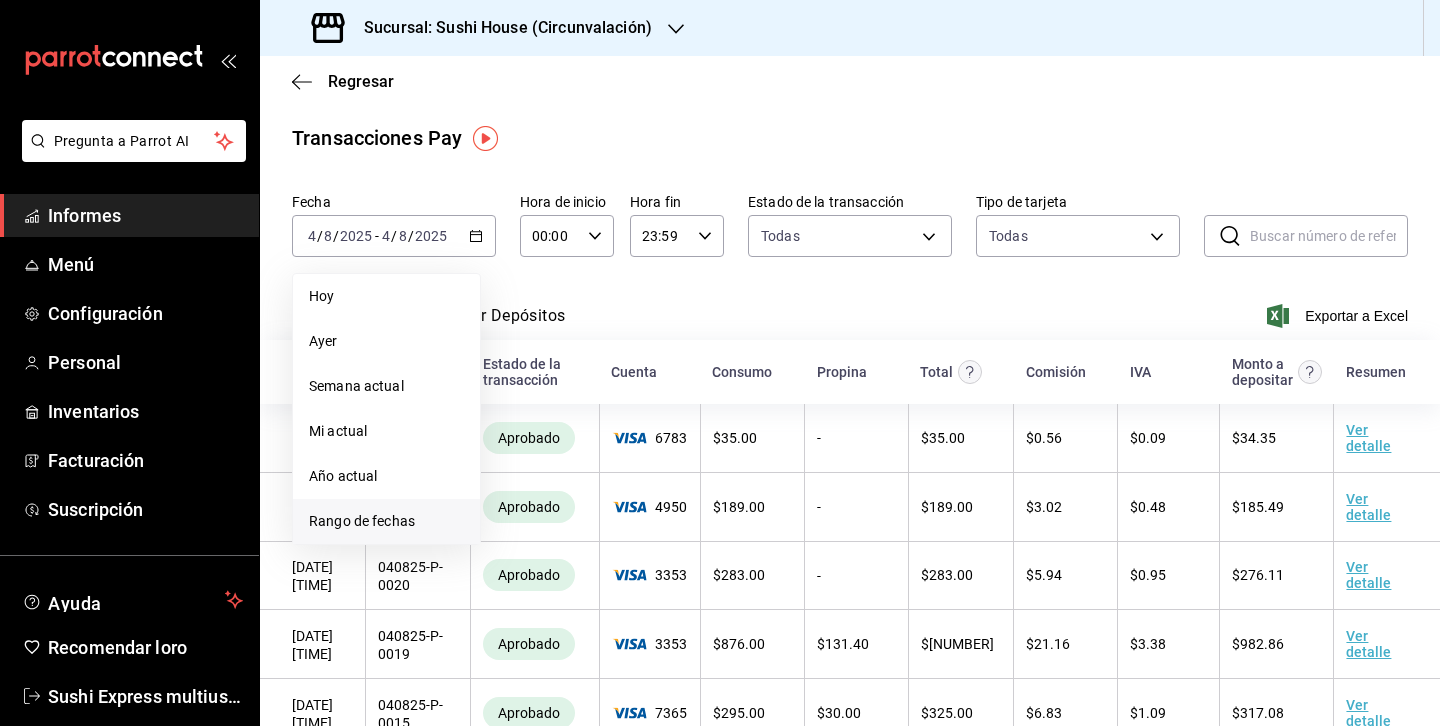 click on "Rango de fechas" at bounding box center [362, 521] 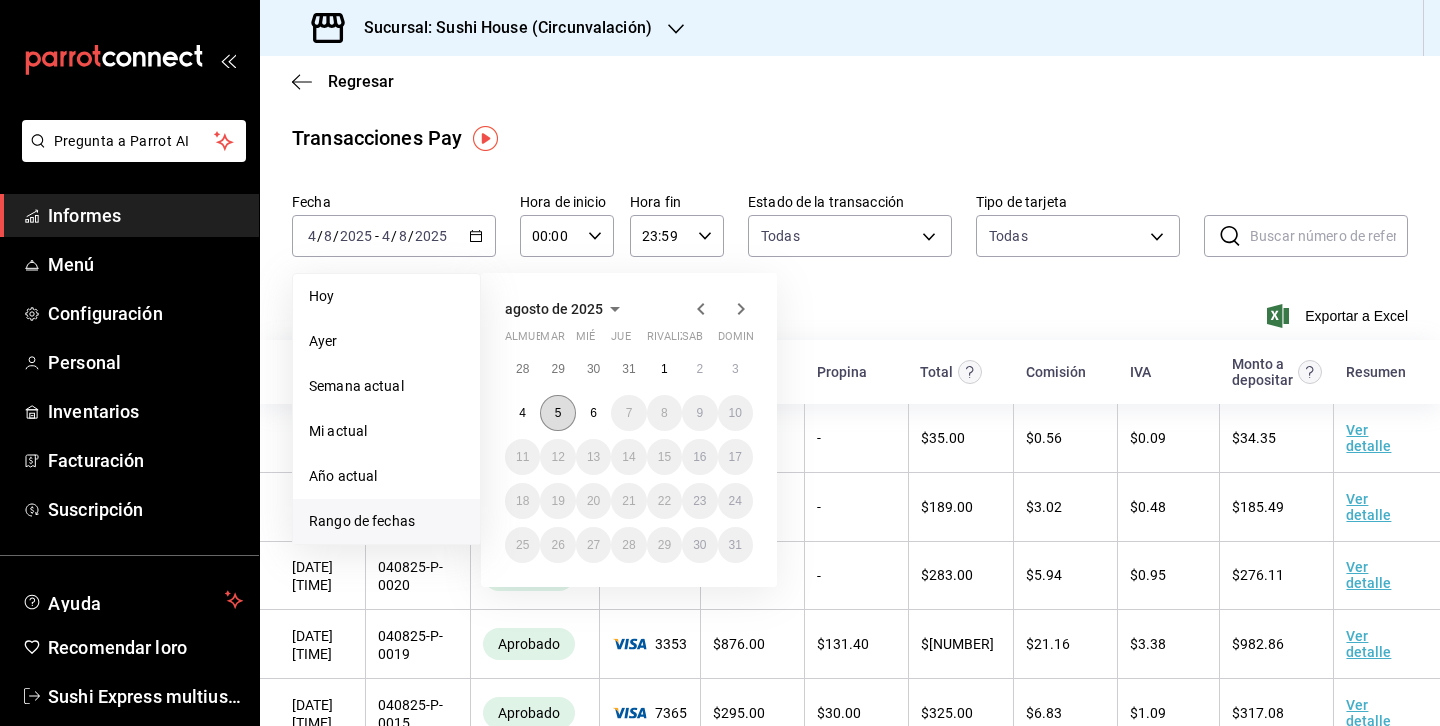click on "5" at bounding box center [558, 413] 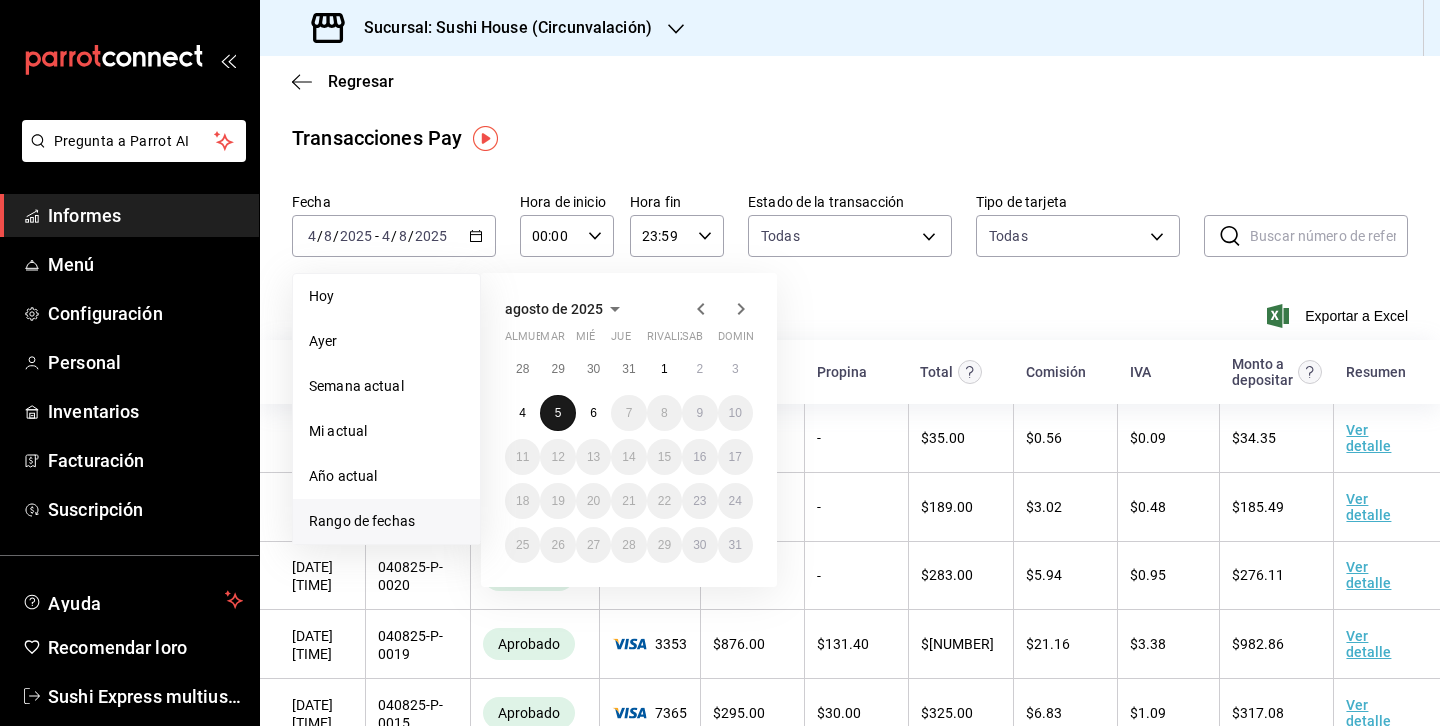click on "5" at bounding box center [558, 413] 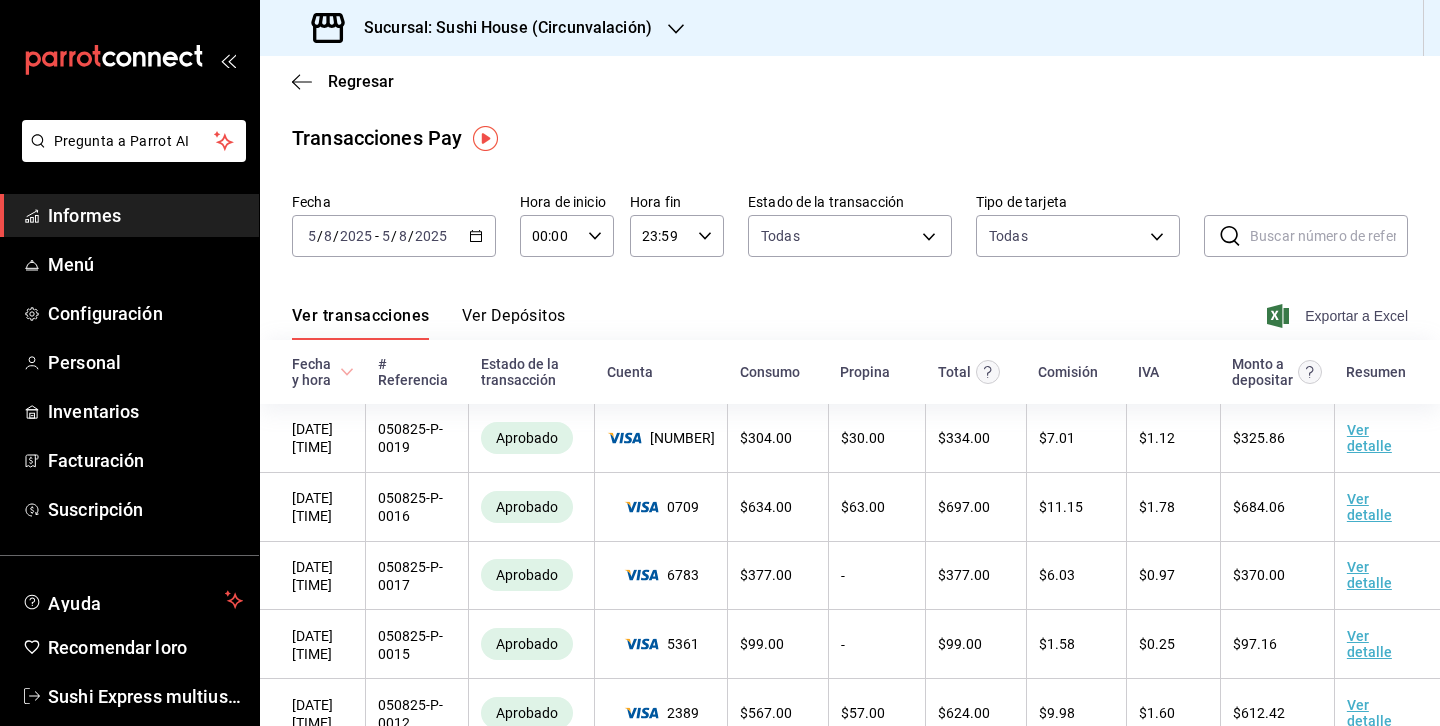 click on "Exportar a Excel" at bounding box center (1339, 316) 